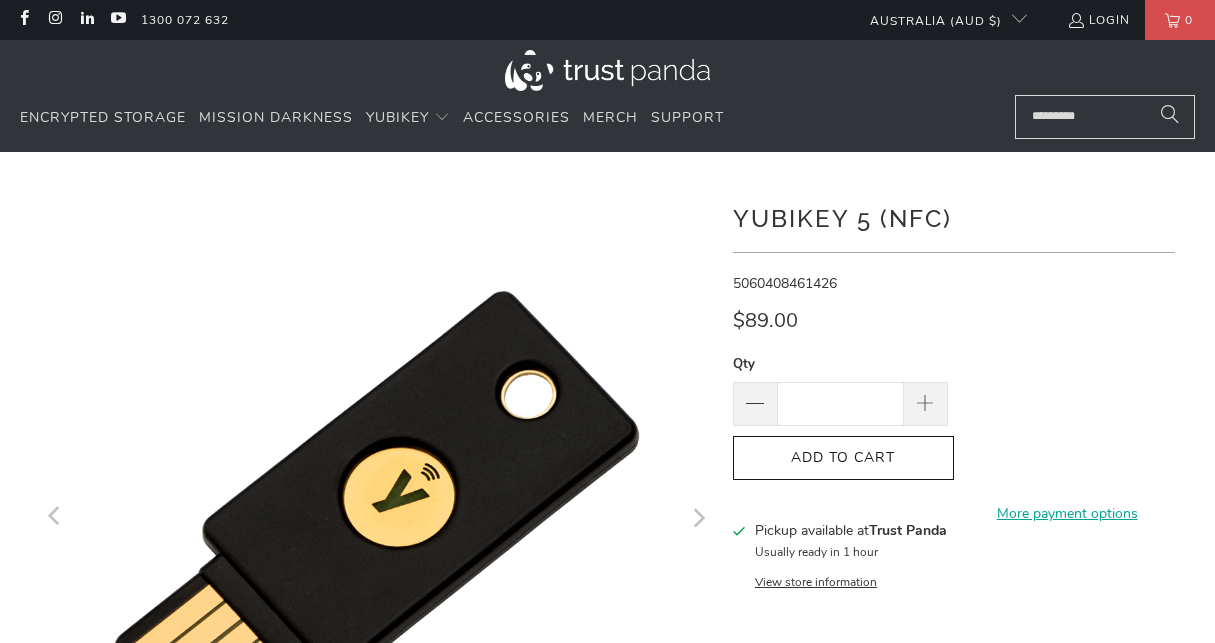 scroll, scrollTop: 0, scrollLeft: 0, axis: both 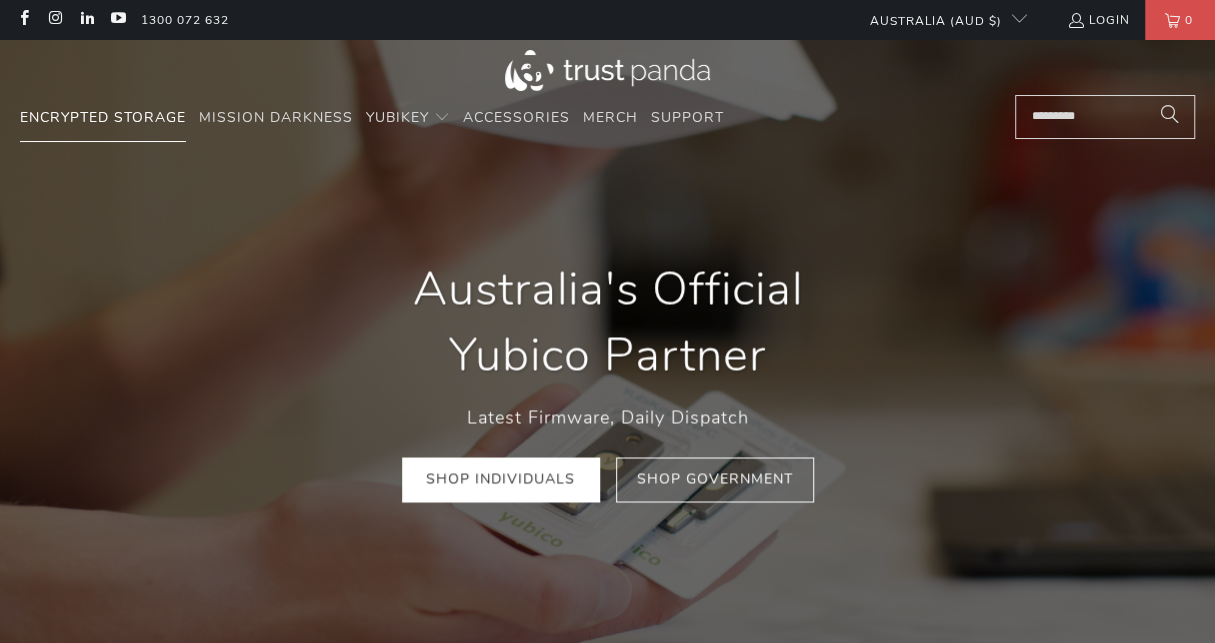 click on "Encrypted Storage" at bounding box center [103, 117] 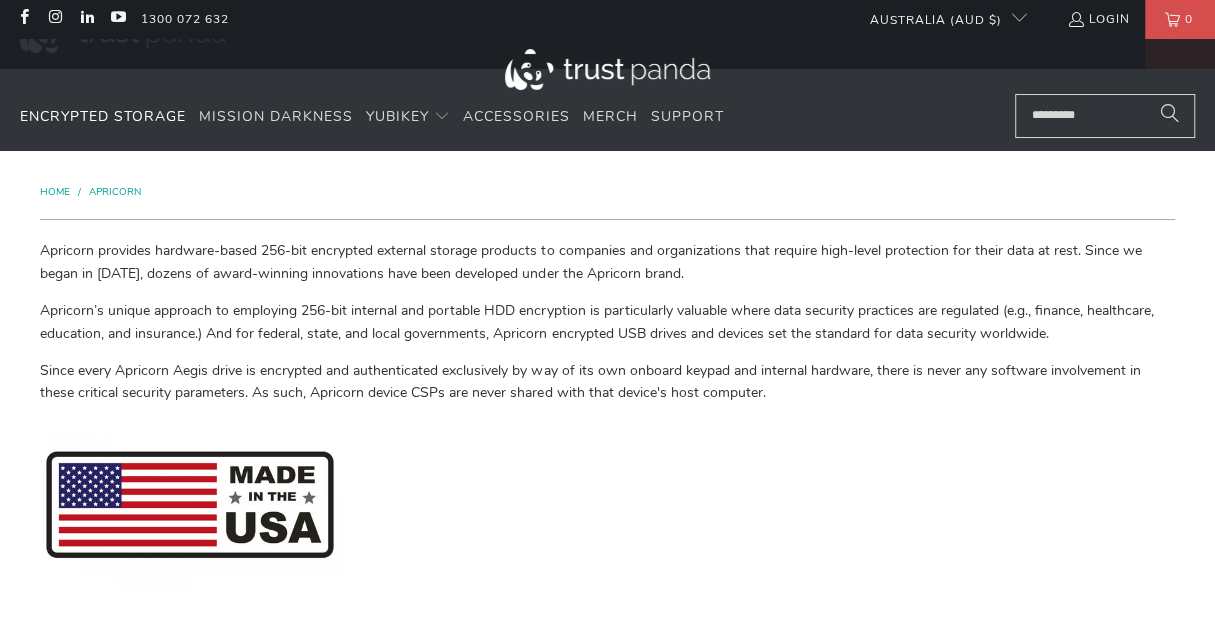 scroll, scrollTop: 0, scrollLeft: 0, axis: both 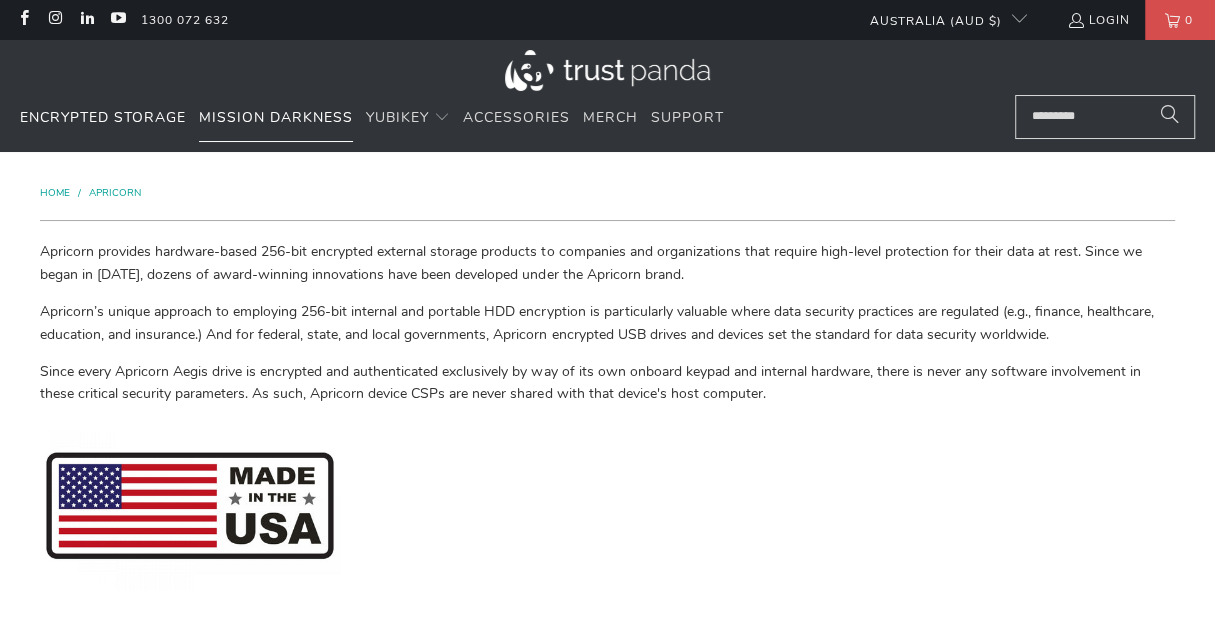 click on "Mission Darkness" at bounding box center [276, 117] 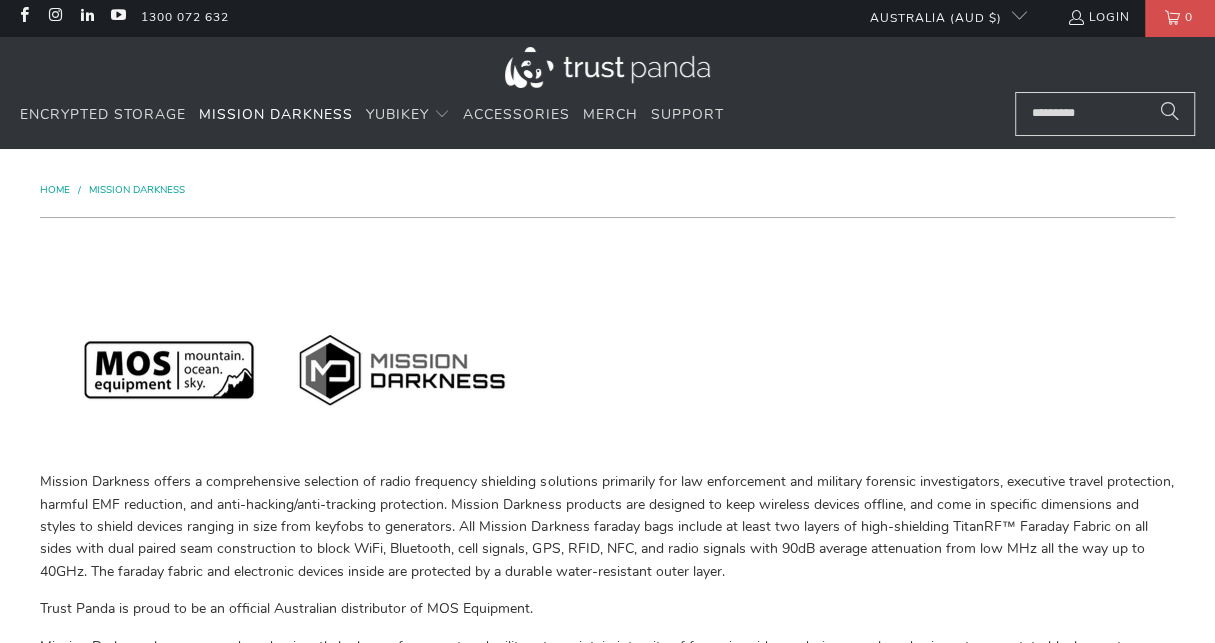 scroll, scrollTop: 0, scrollLeft: 0, axis: both 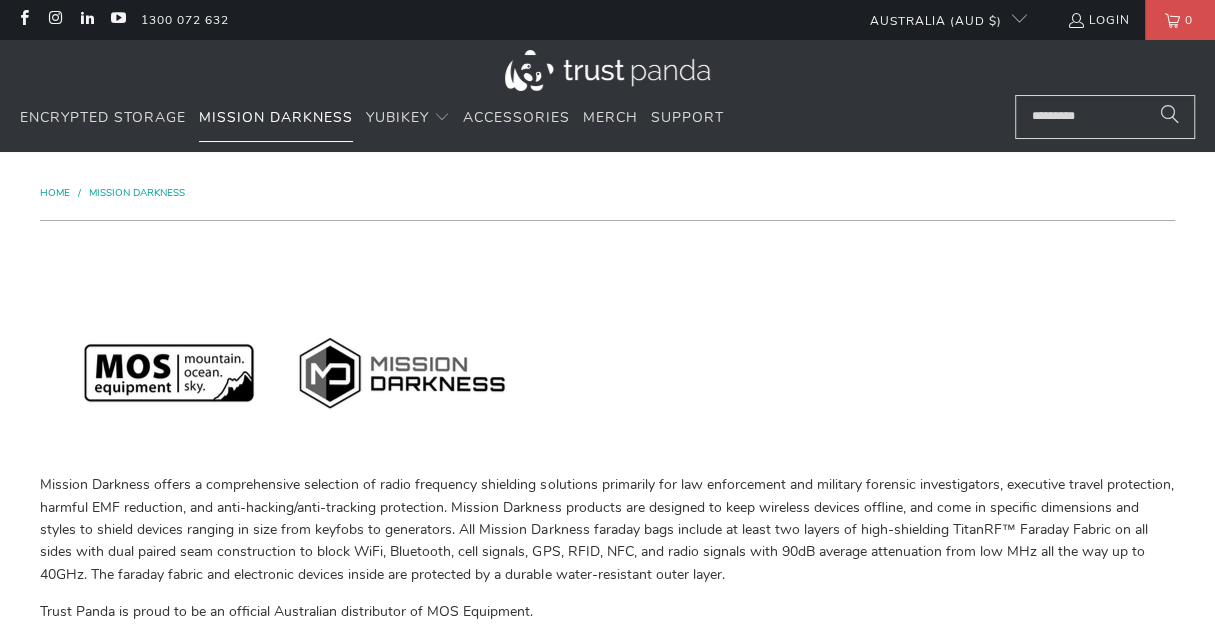 click on "Mission Darkness" at bounding box center (276, 117) 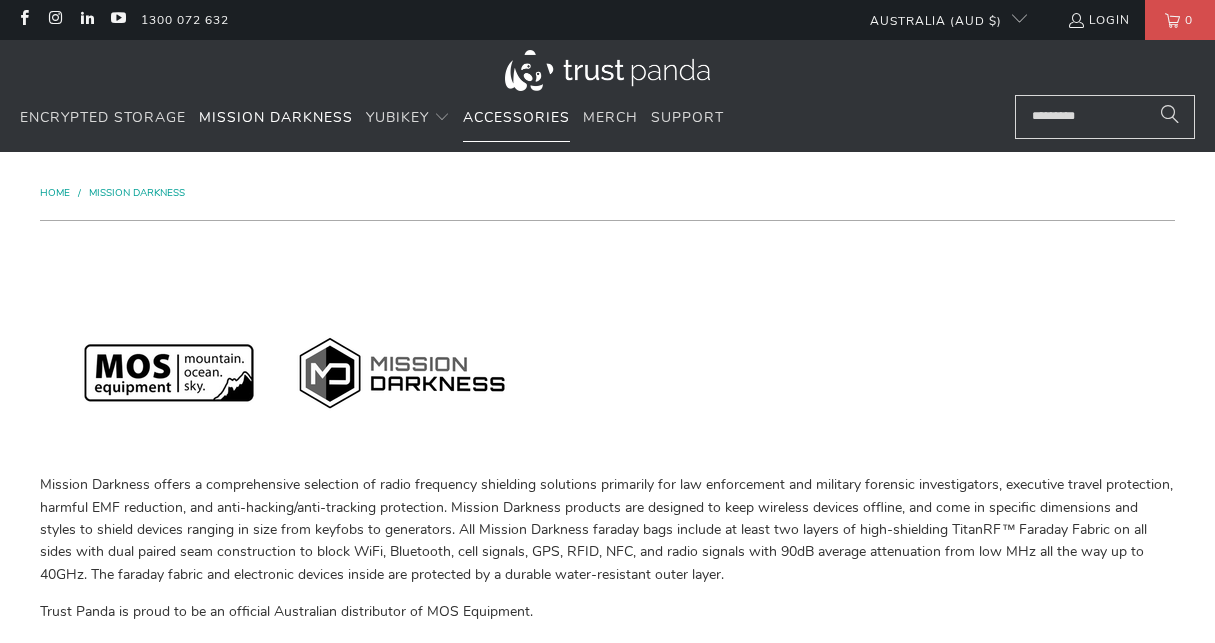 scroll, scrollTop: 0, scrollLeft: 0, axis: both 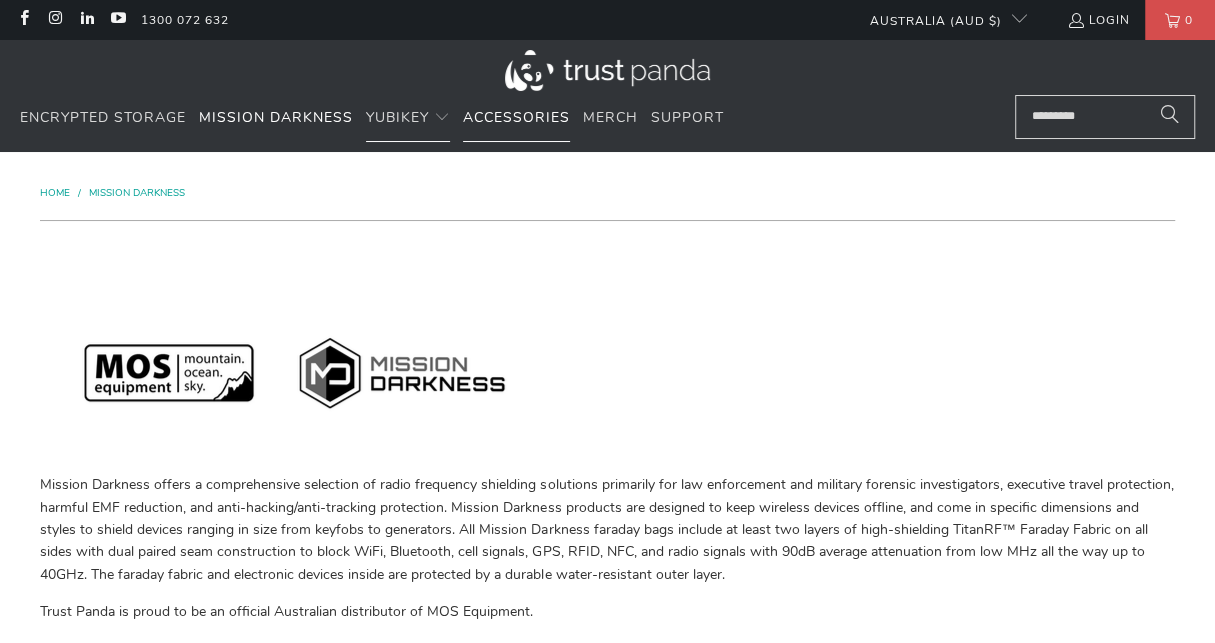 click on "Accessories" at bounding box center [516, 117] 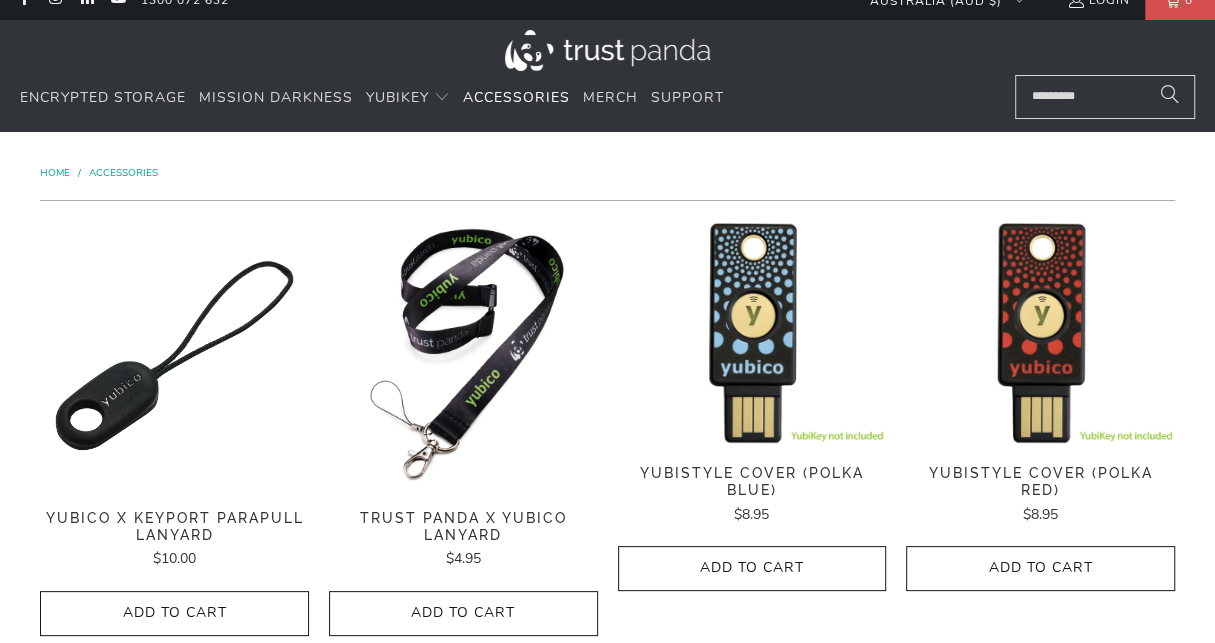 scroll, scrollTop: 0, scrollLeft: 0, axis: both 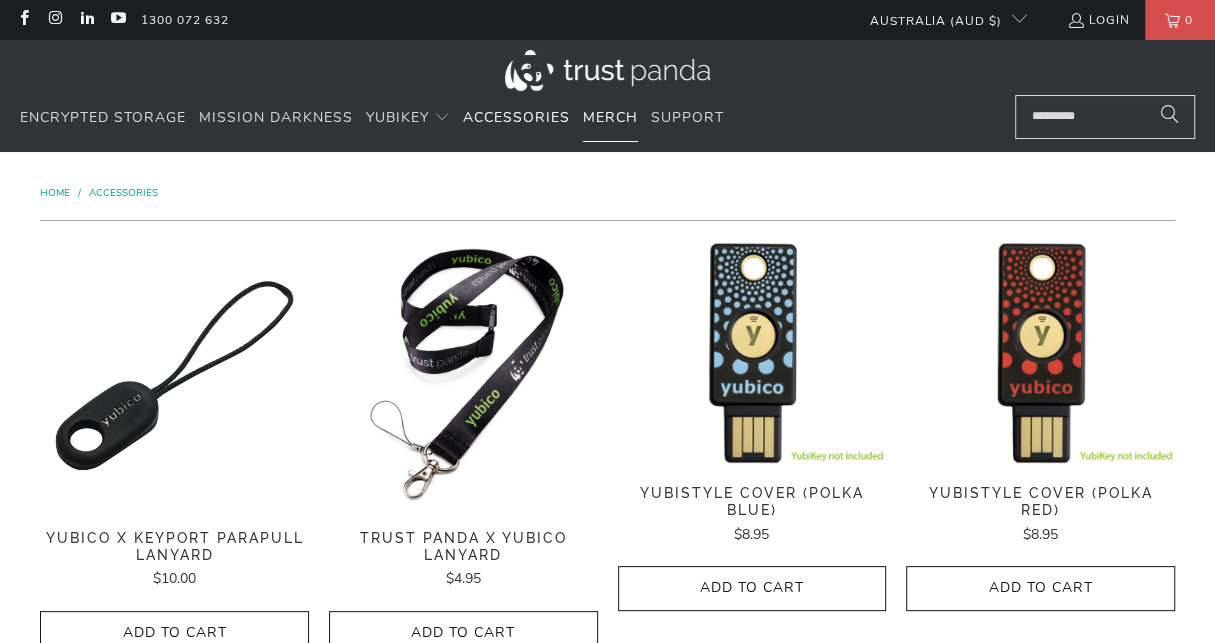 click on "Merch" at bounding box center (610, 117) 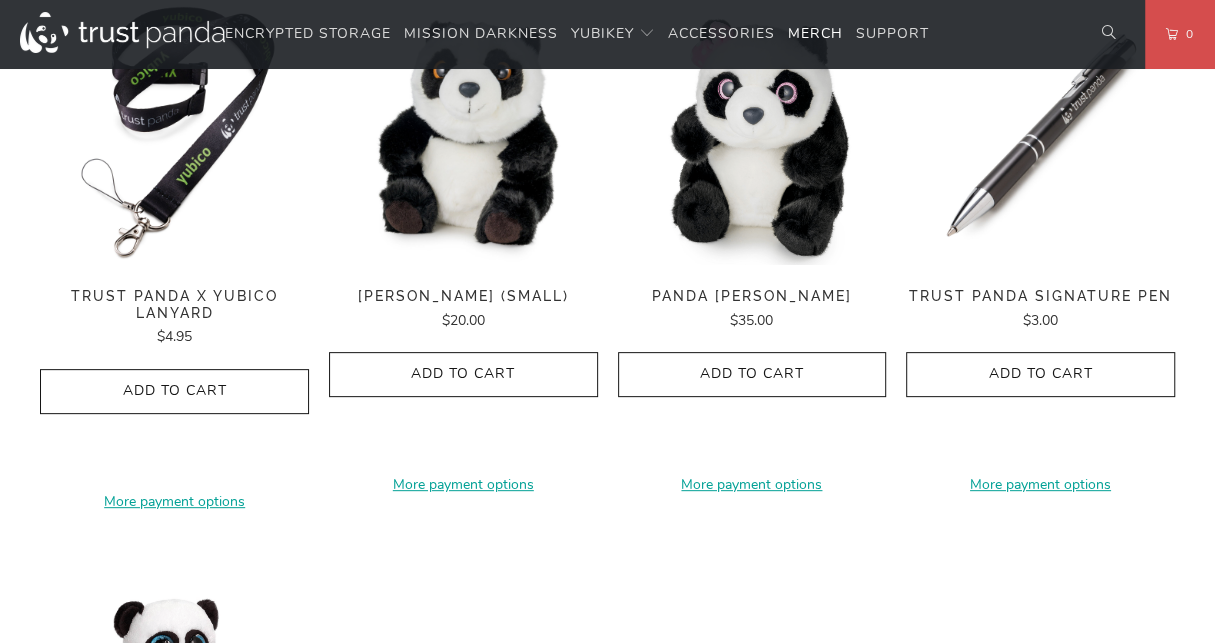 scroll, scrollTop: 0, scrollLeft: 0, axis: both 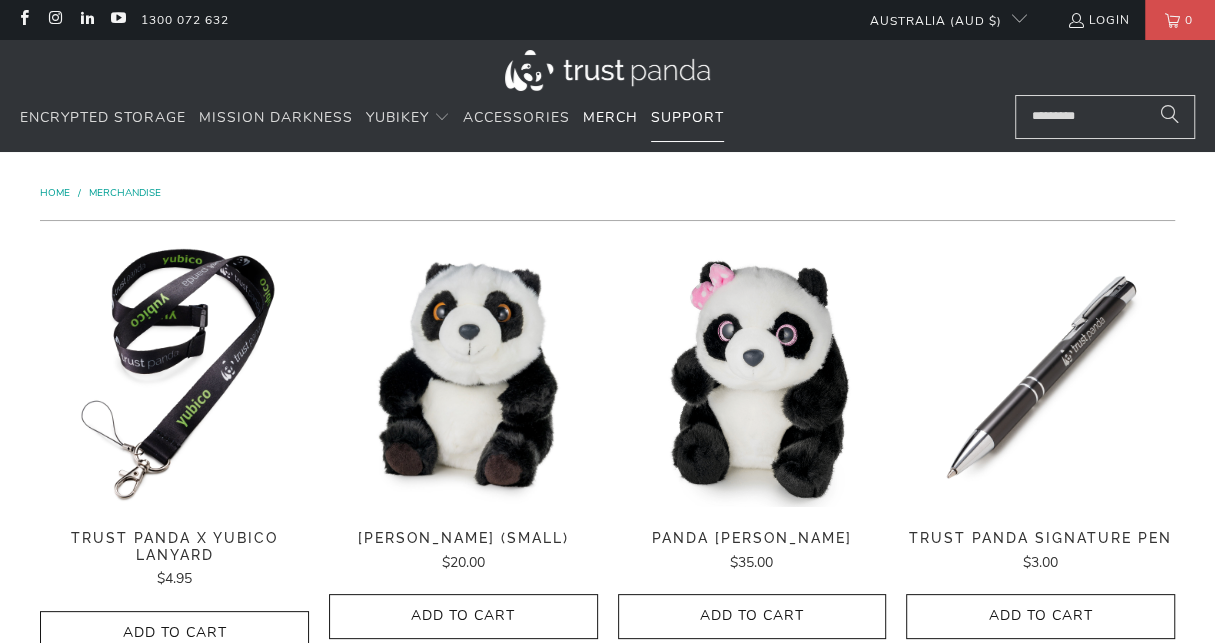 click on "Support" at bounding box center (687, 118) 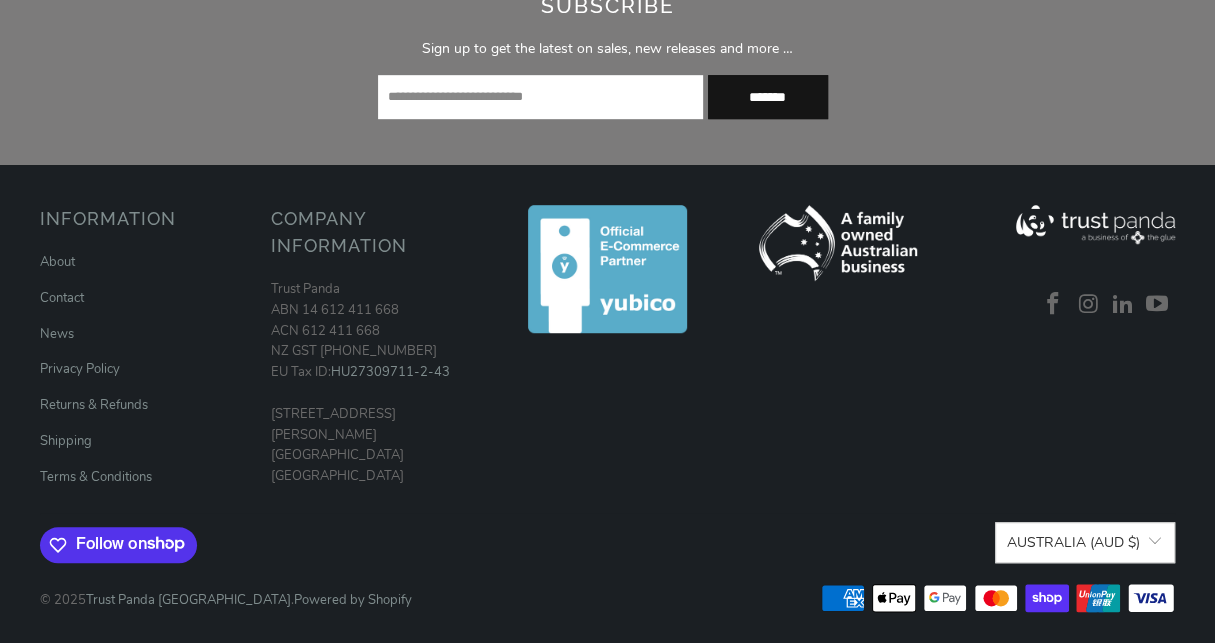 scroll, scrollTop: 0, scrollLeft: 0, axis: both 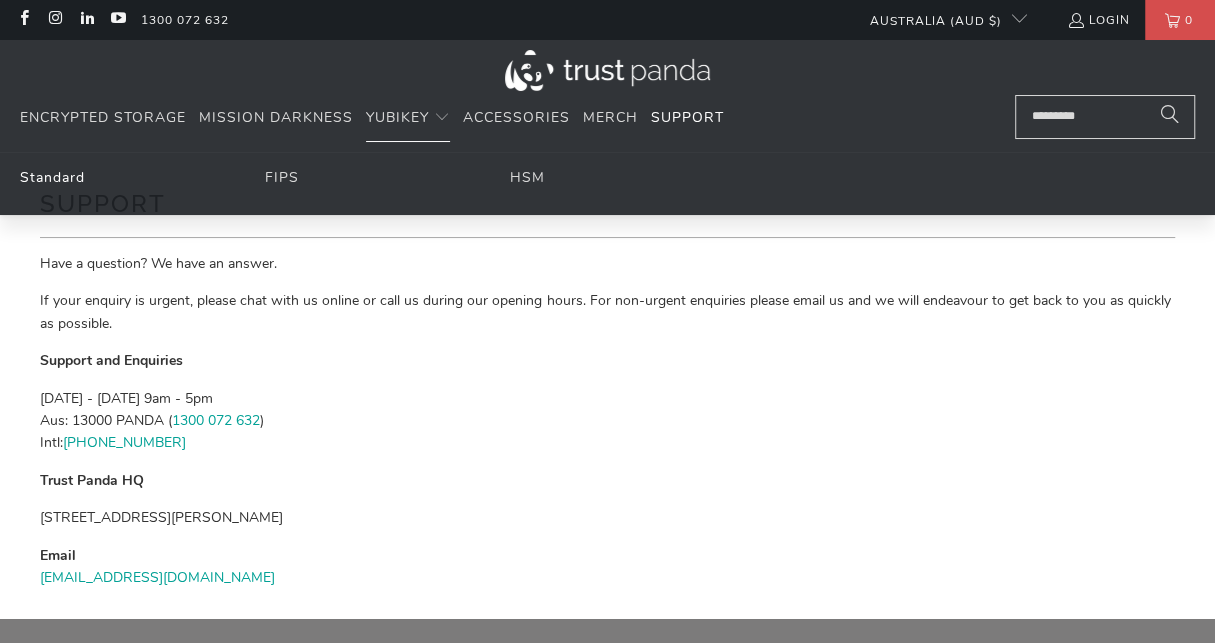 click on "Standard" at bounding box center [52, 177] 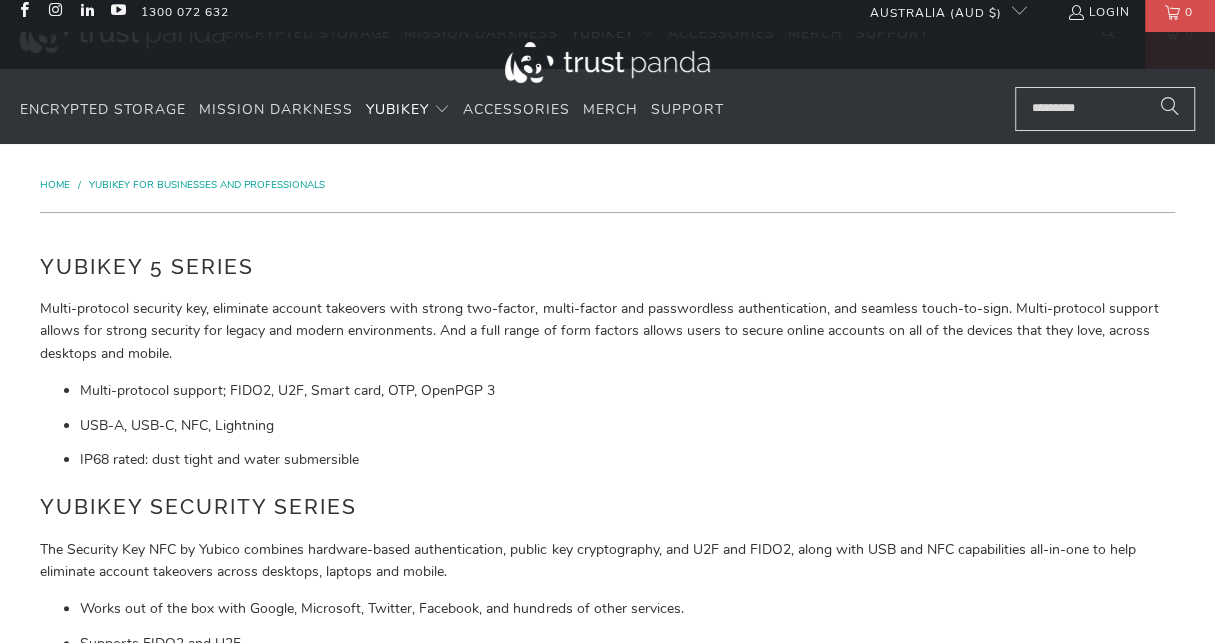 scroll, scrollTop: 0, scrollLeft: 0, axis: both 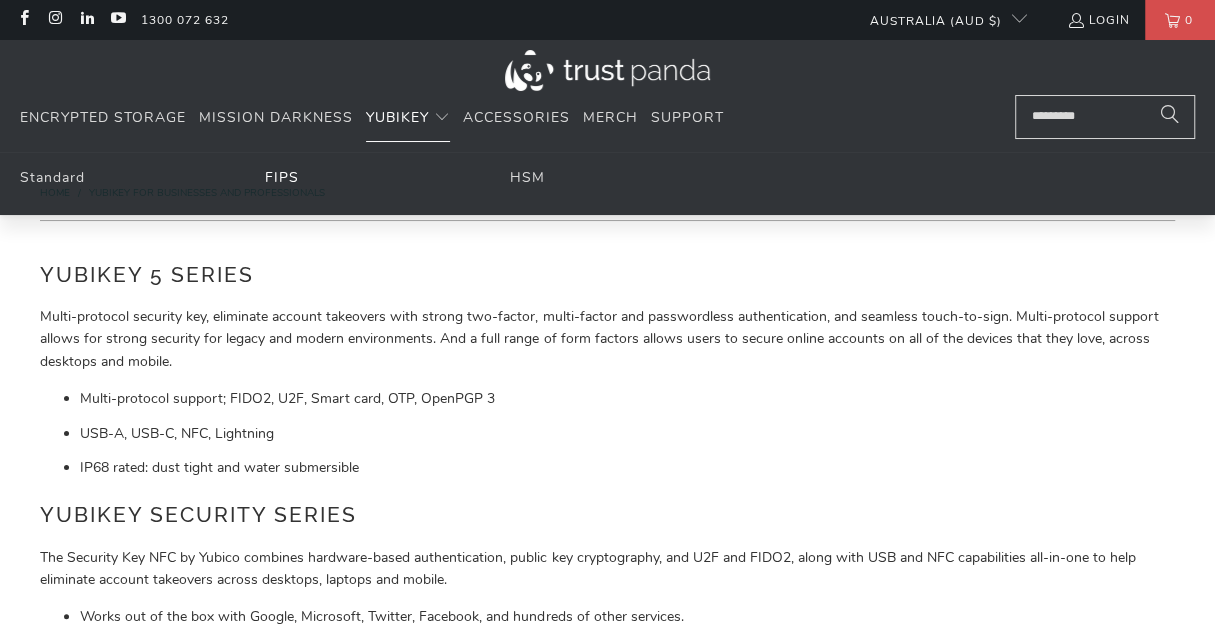 click on "FIPS" at bounding box center [282, 177] 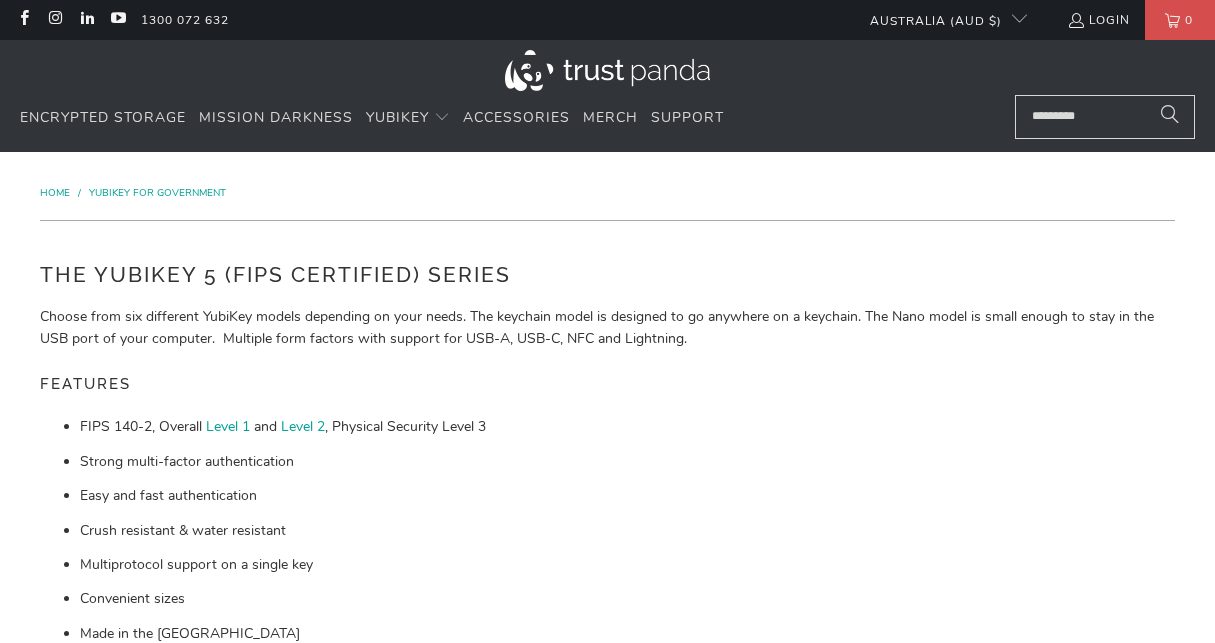 scroll, scrollTop: 0, scrollLeft: 0, axis: both 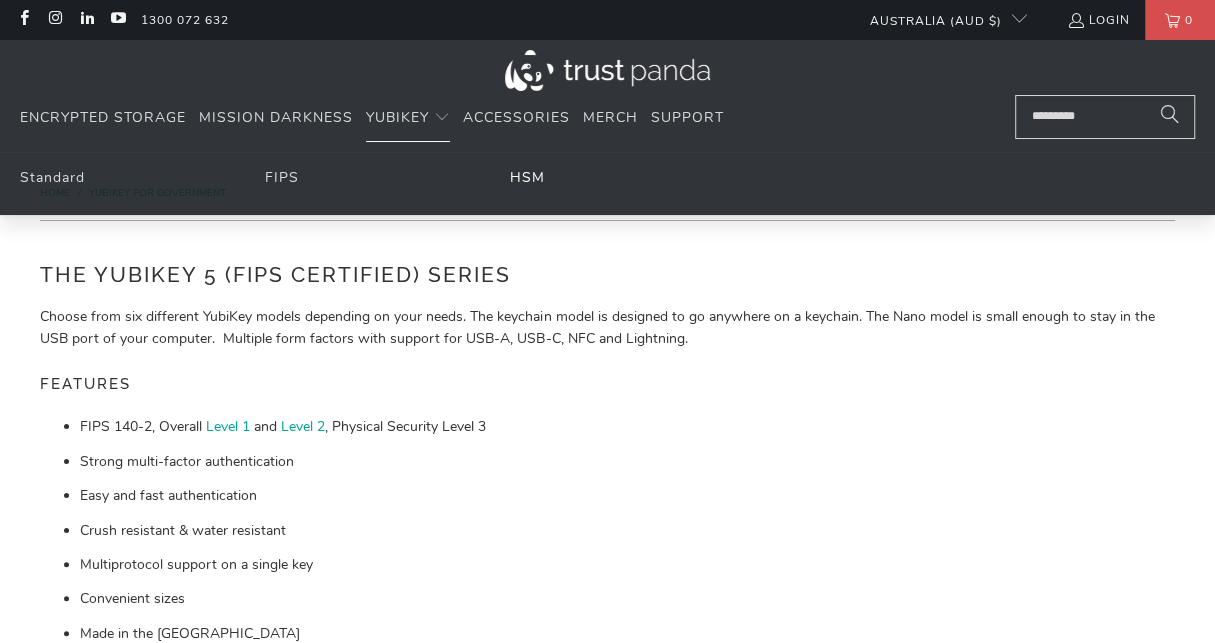 click on "HSM" at bounding box center (527, 177) 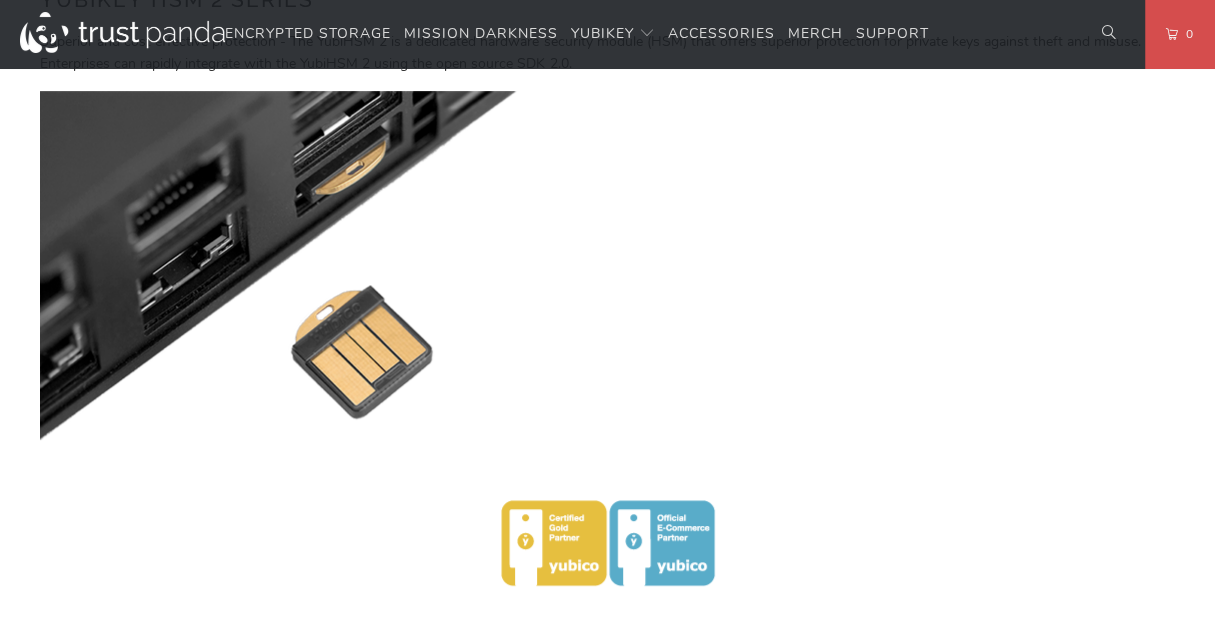 scroll, scrollTop: 0, scrollLeft: 0, axis: both 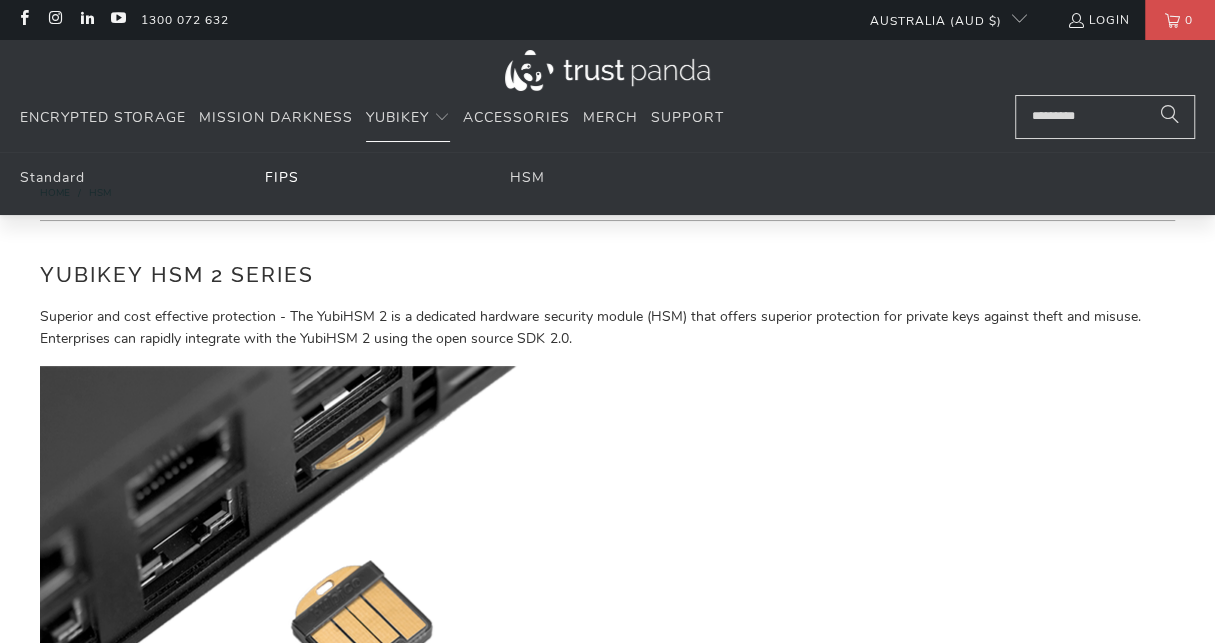 click on "FIPS" at bounding box center [282, 177] 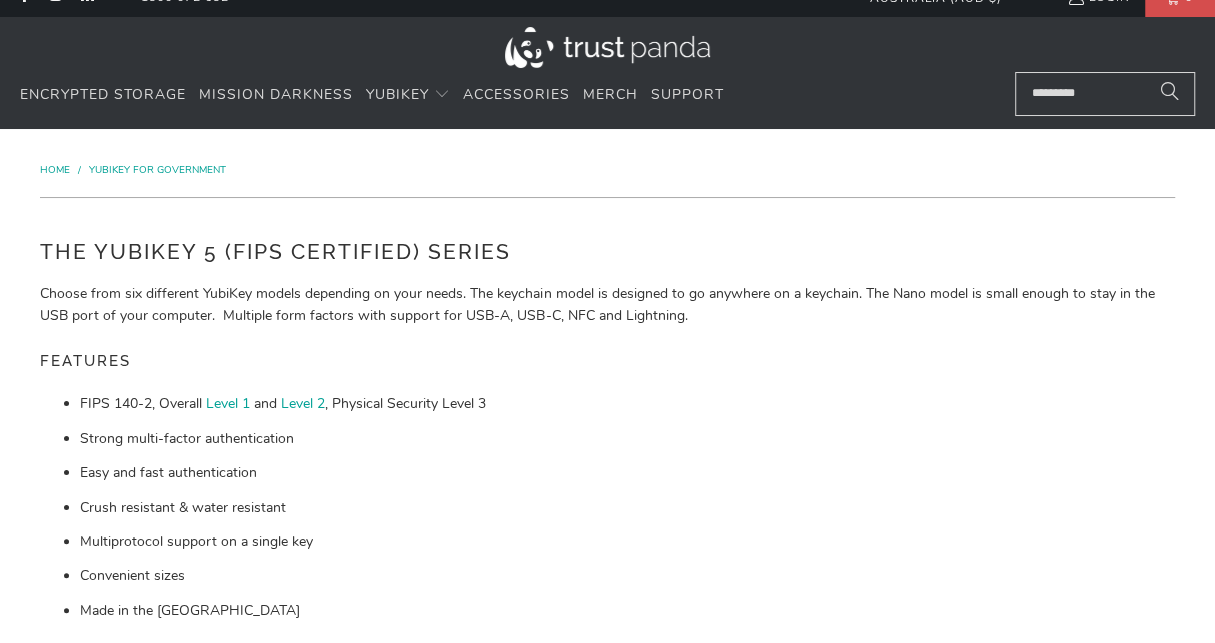 scroll, scrollTop: 0, scrollLeft: 0, axis: both 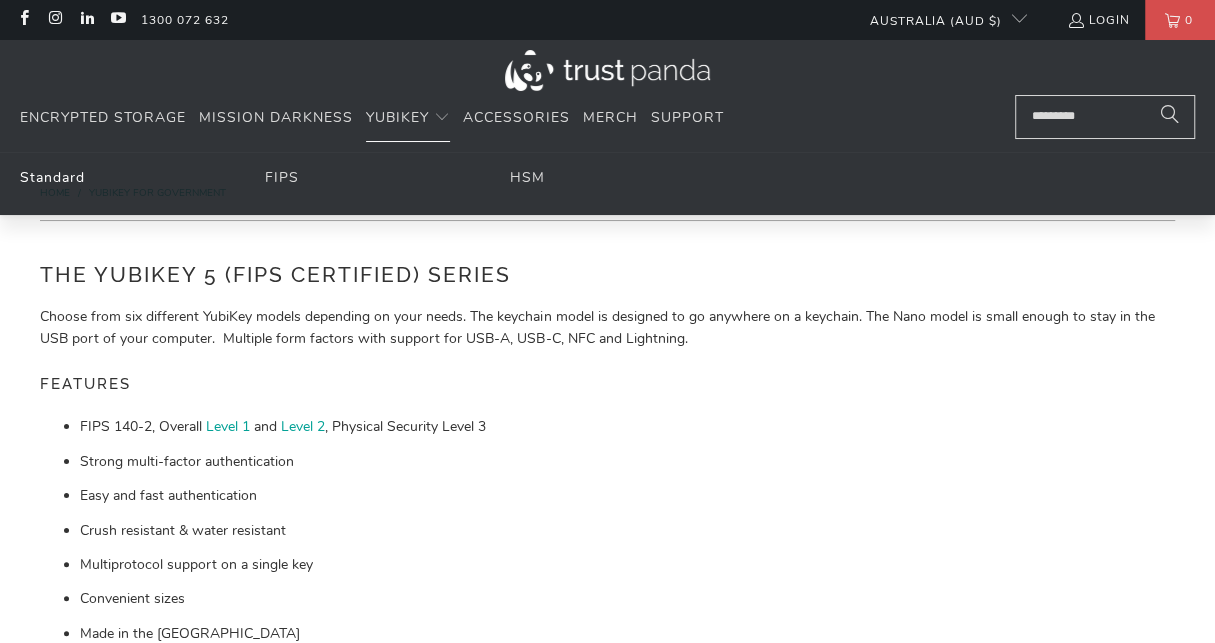 click on "Standard" at bounding box center [52, 177] 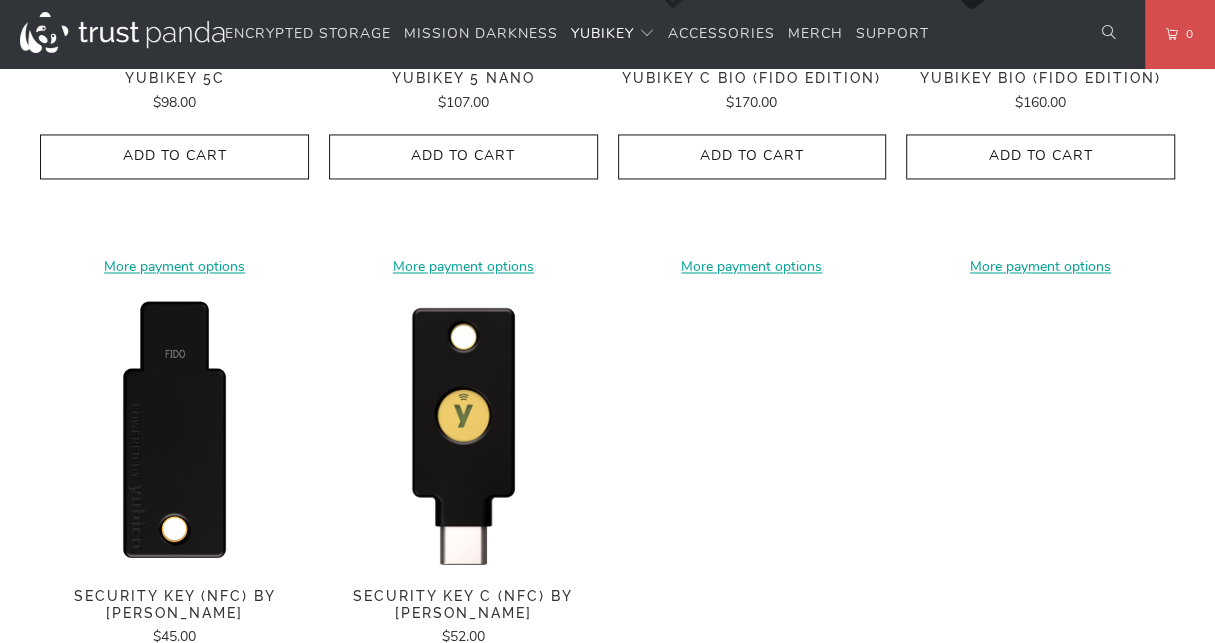scroll, scrollTop: 2000, scrollLeft: 0, axis: vertical 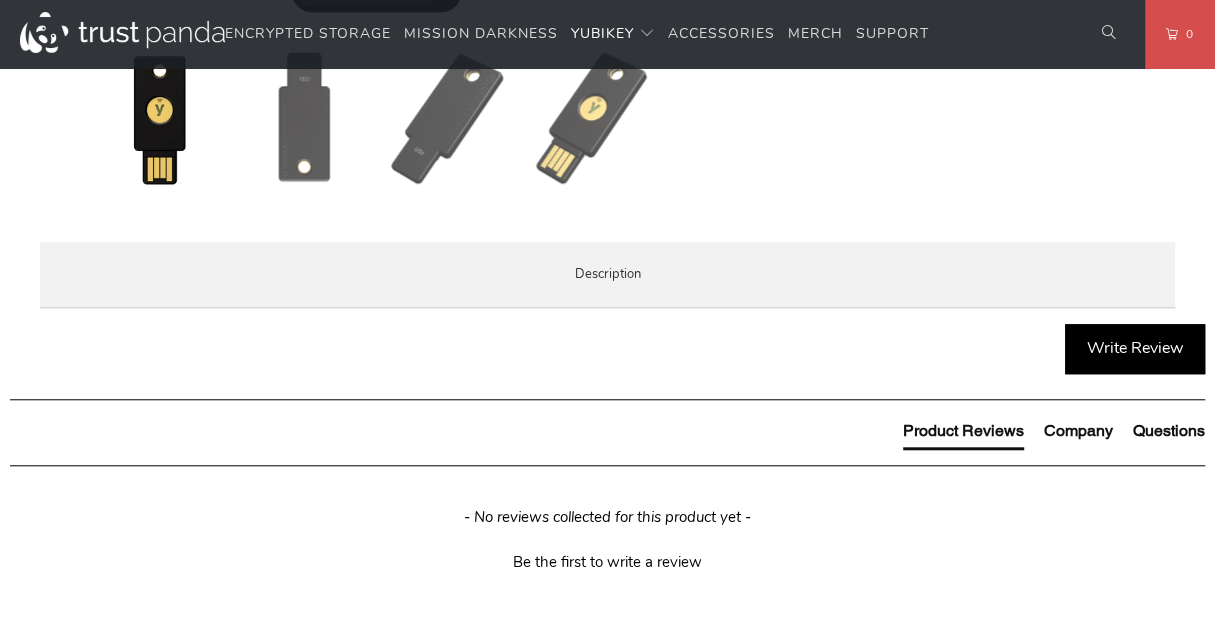 click on "Specifications" at bounding box center [0, 0] 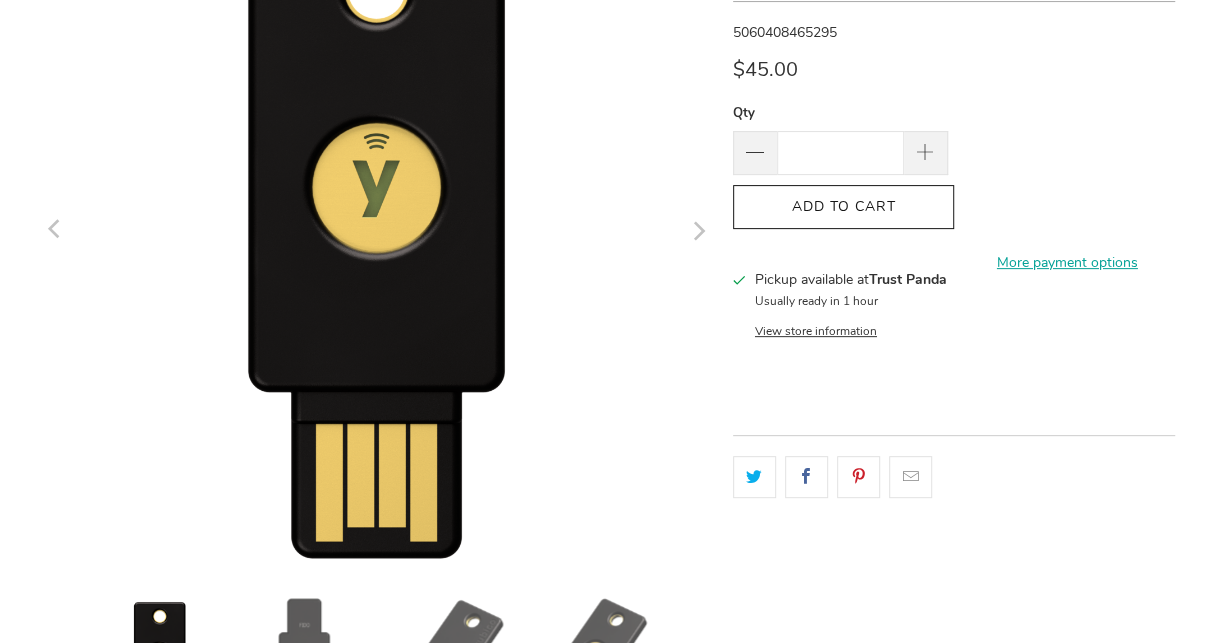scroll, scrollTop: 166, scrollLeft: 0, axis: vertical 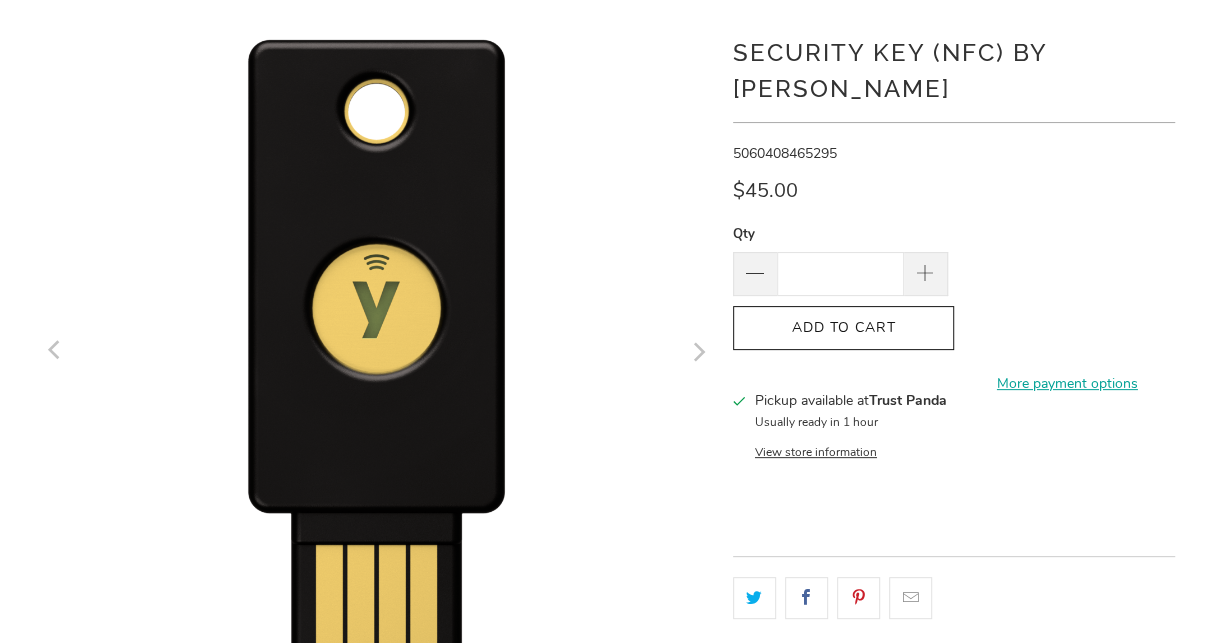 click on "**********" at bounding box center [954, 454] 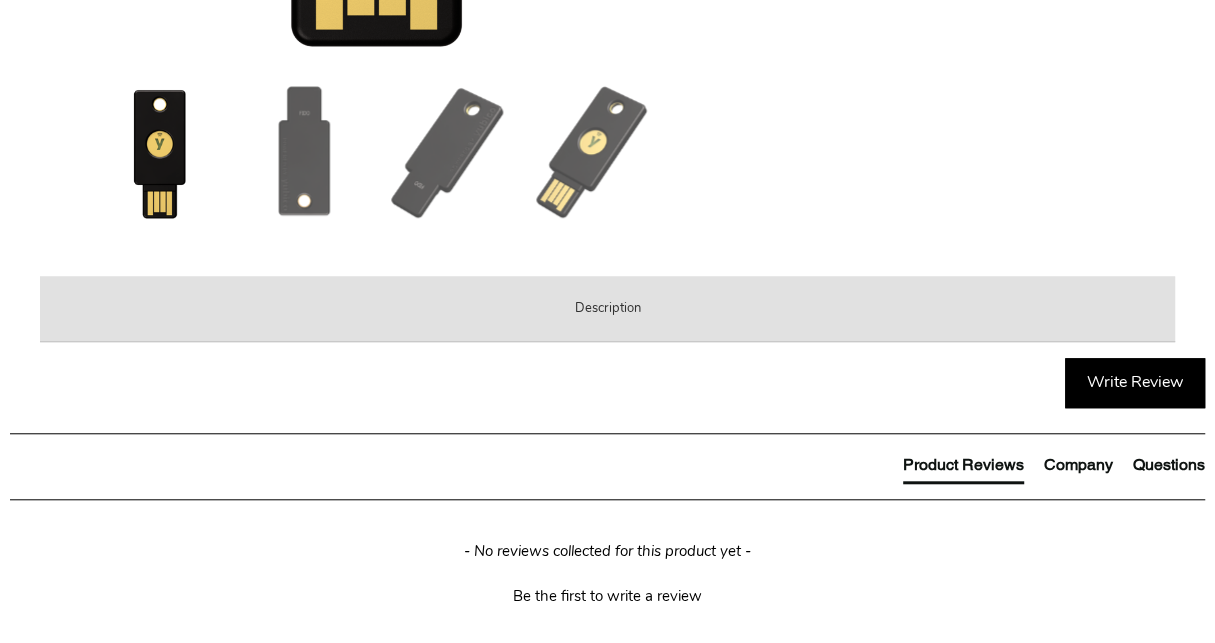 scroll, scrollTop: 833, scrollLeft: 0, axis: vertical 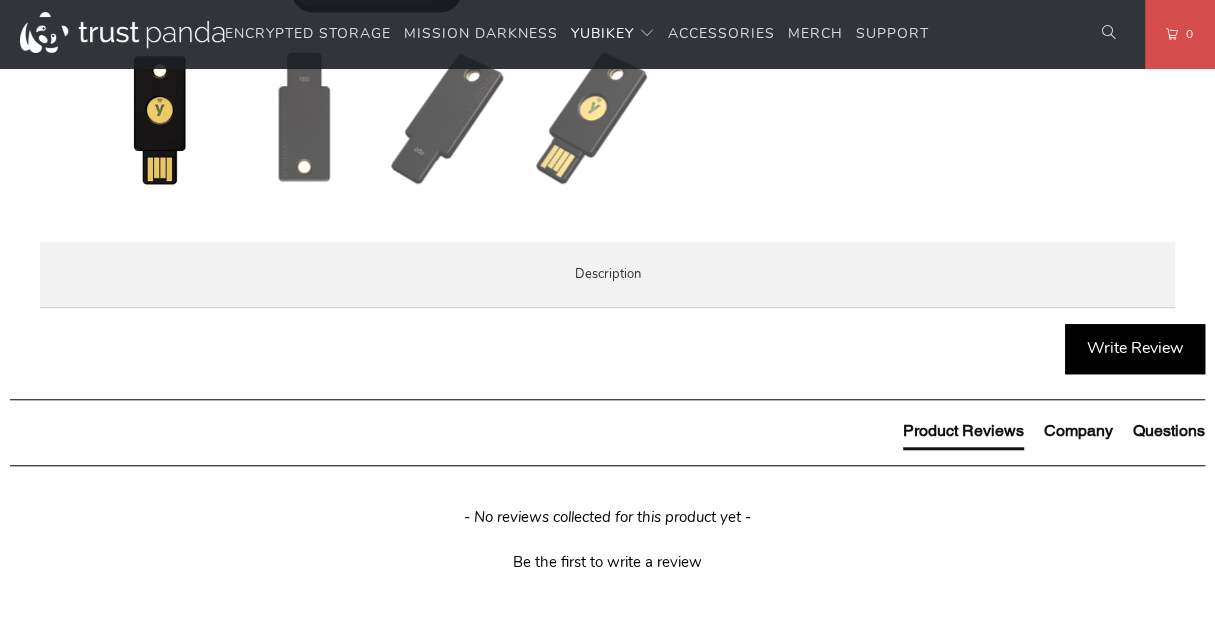 click on "Overview" at bounding box center (0, 0) 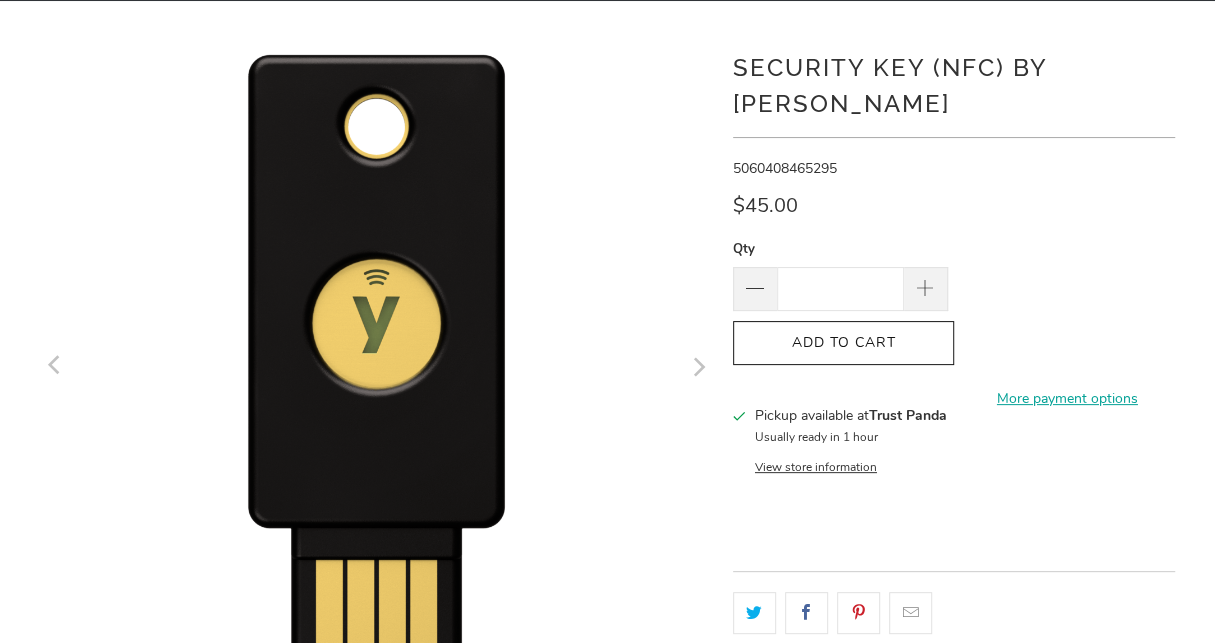 scroll, scrollTop: 0, scrollLeft: 0, axis: both 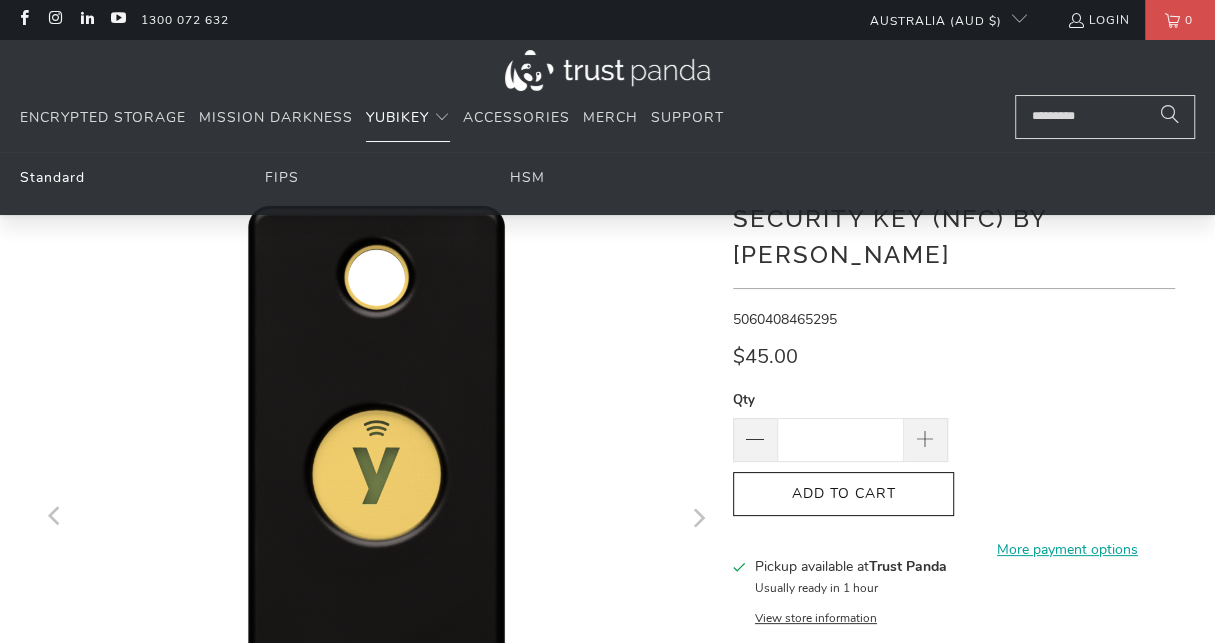 click on "Standard" at bounding box center (52, 177) 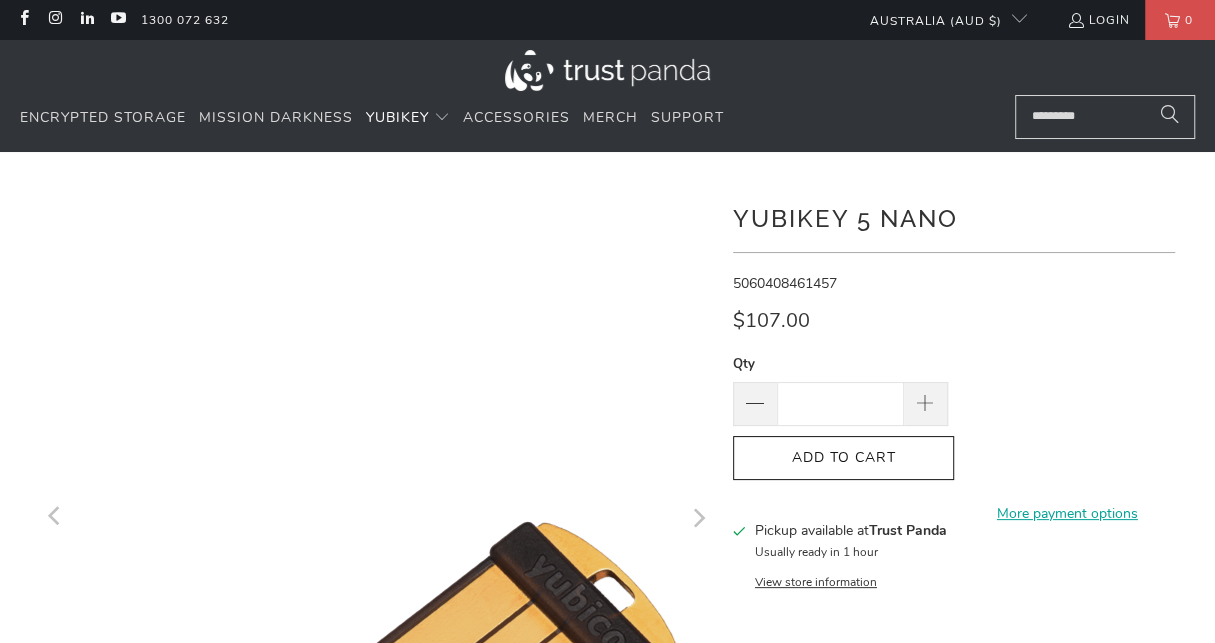 scroll, scrollTop: 499, scrollLeft: 0, axis: vertical 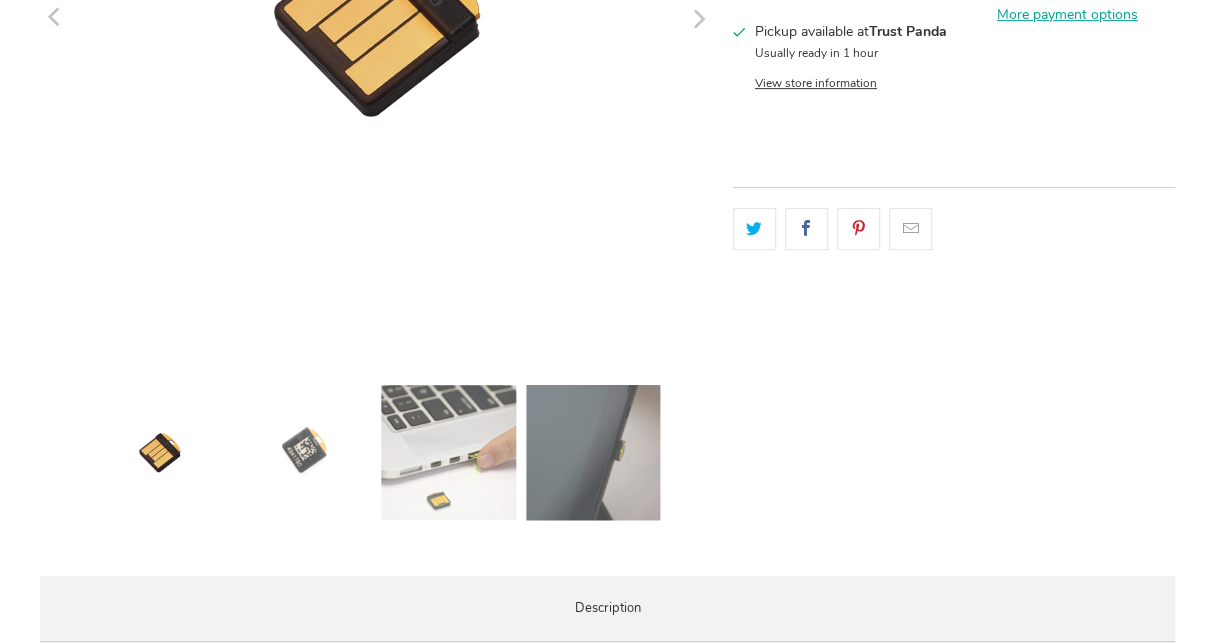 click at bounding box center (449, 452) 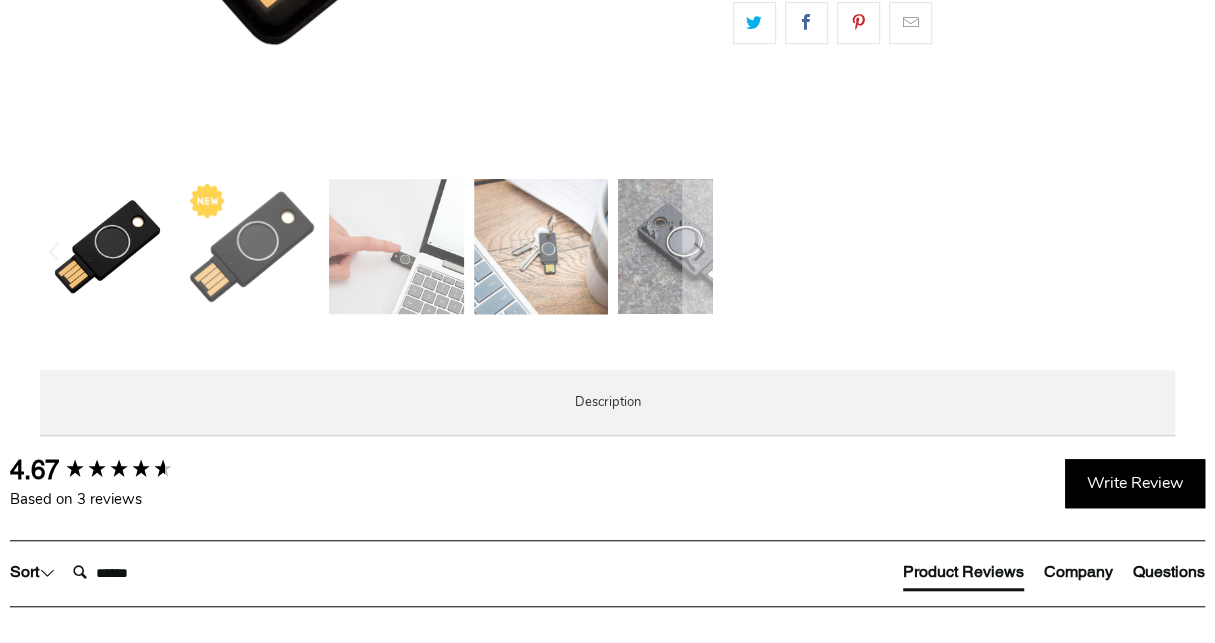 scroll, scrollTop: 999, scrollLeft: 0, axis: vertical 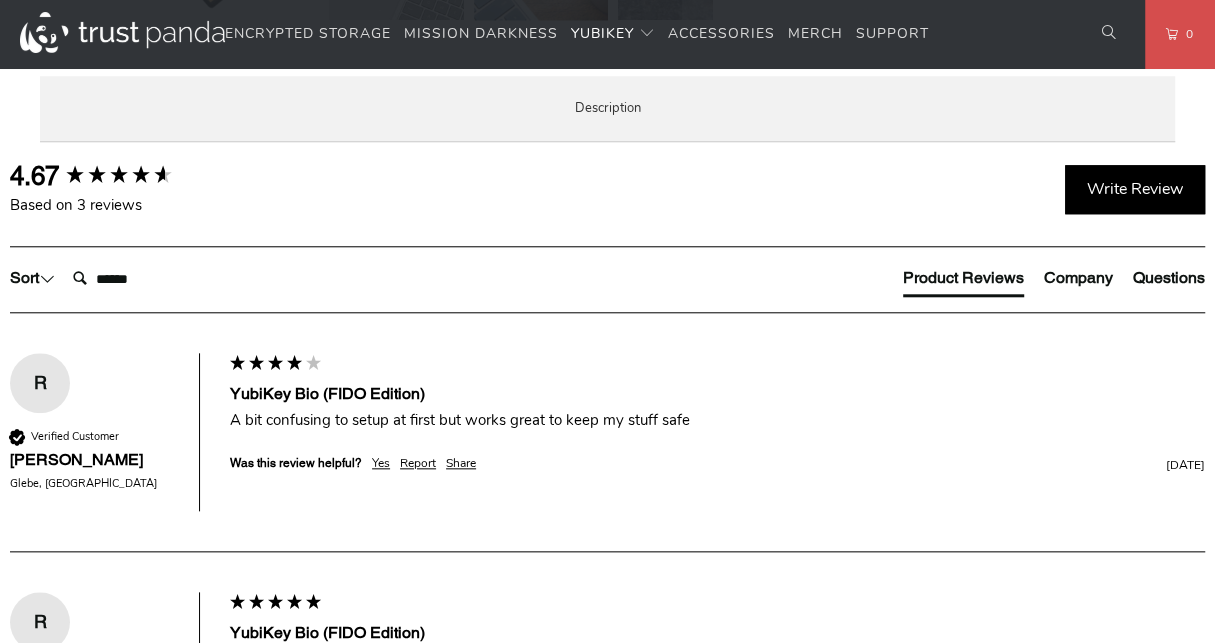 click on "LastPass users please note you will need a YubiKey 5 Series key. The YubiKey Bio Series does not work with LastPass." at bounding box center [0, 0] 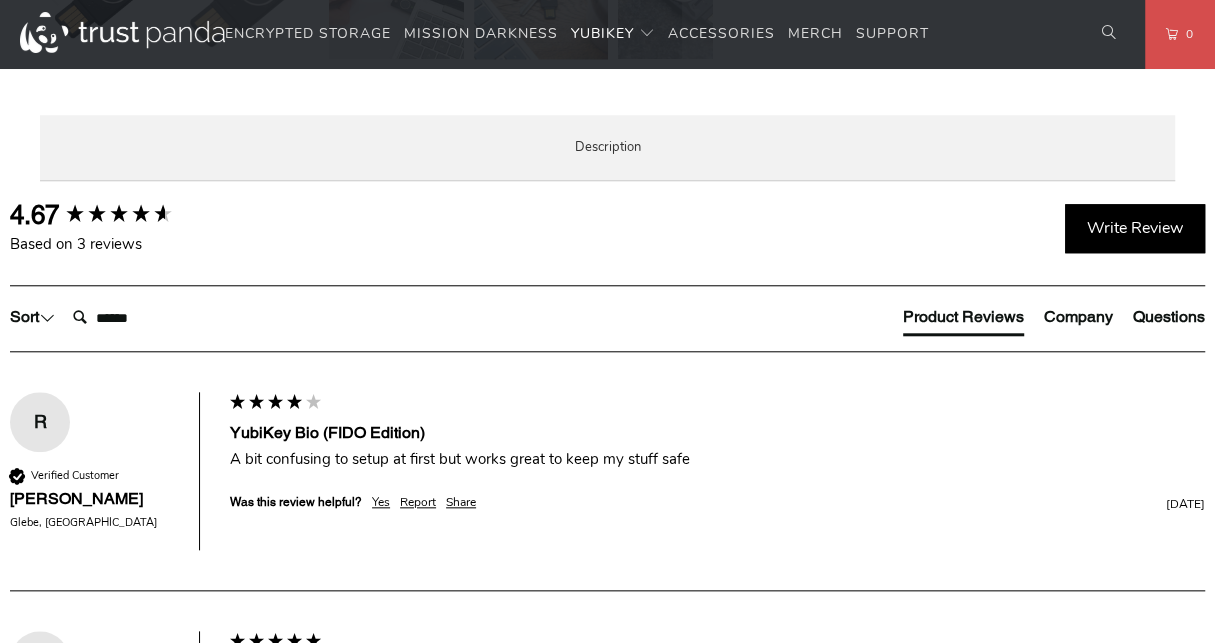 scroll, scrollTop: 999, scrollLeft: 0, axis: vertical 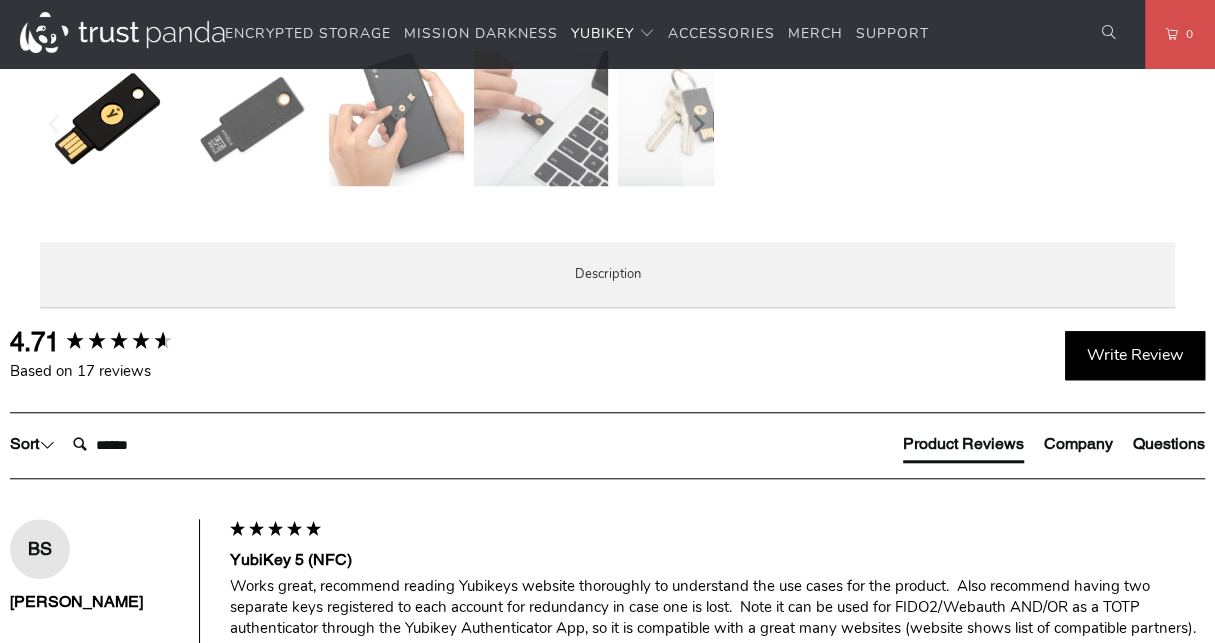 click on "Specifications" at bounding box center [0, 0] 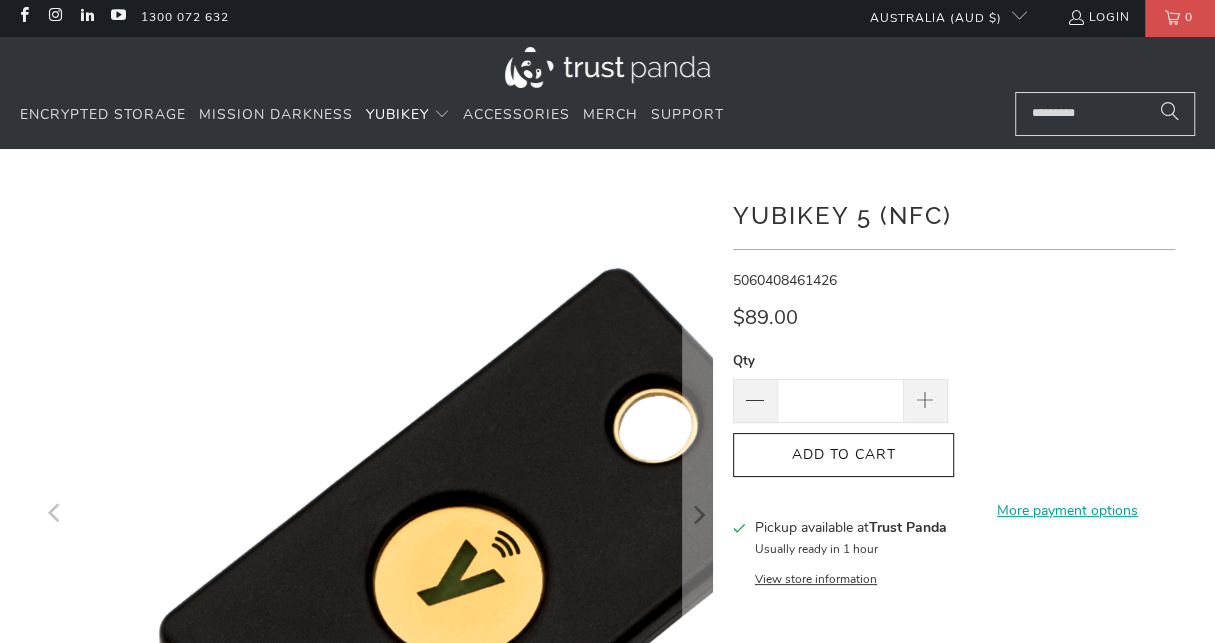 scroll, scrollTop: 0, scrollLeft: 0, axis: both 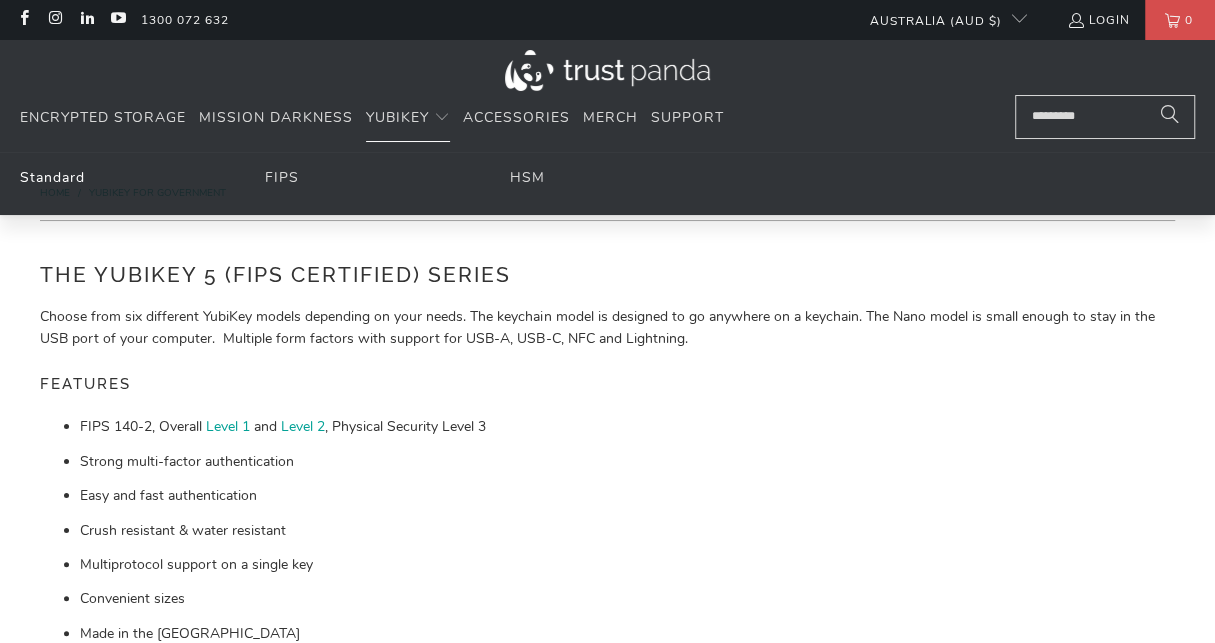 click on "Standard" at bounding box center (52, 177) 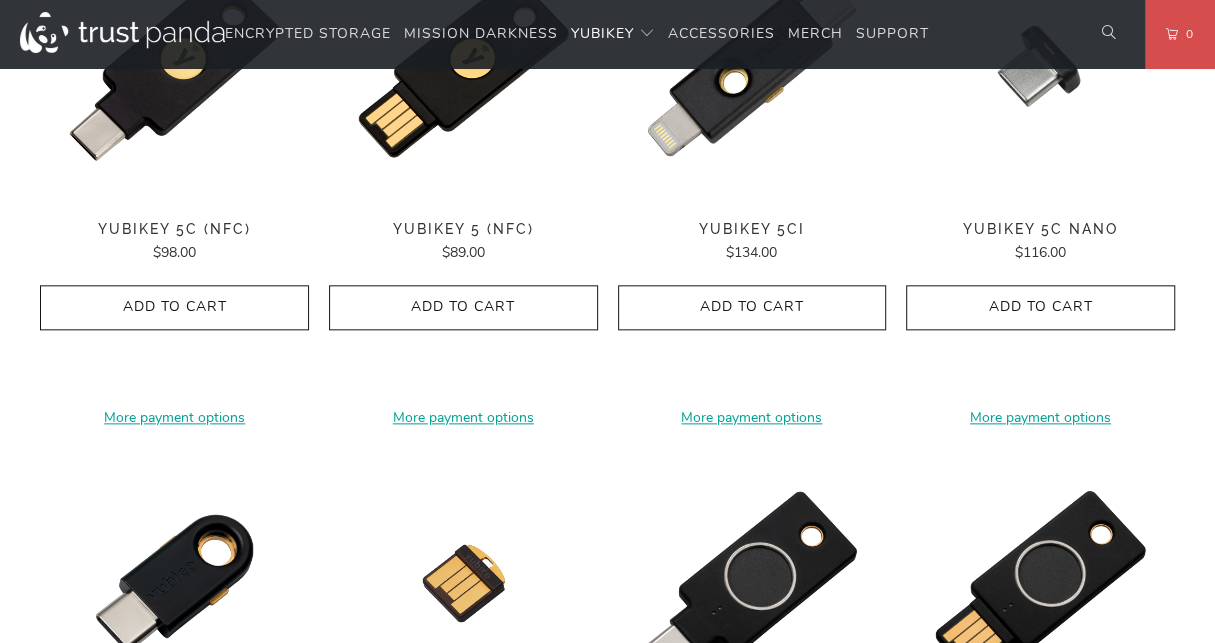 scroll, scrollTop: 999, scrollLeft: 0, axis: vertical 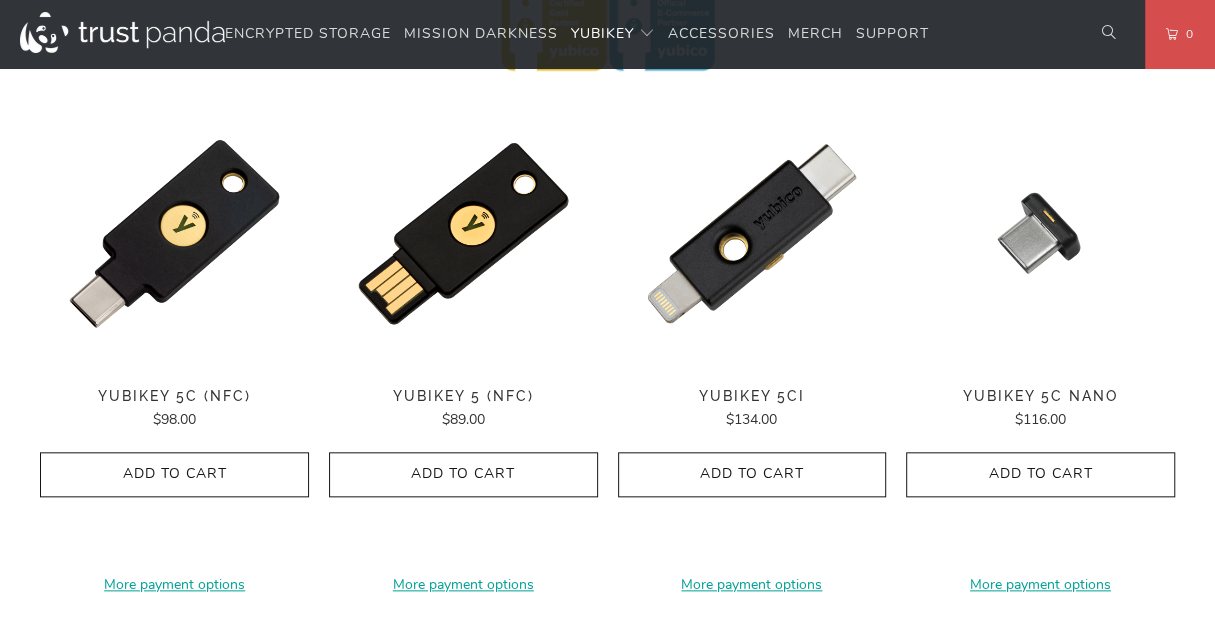 drag, startPoint x: 151, startPoint y: 397, endPoint x: 435, endPoint y: 395, distance: 284.00705 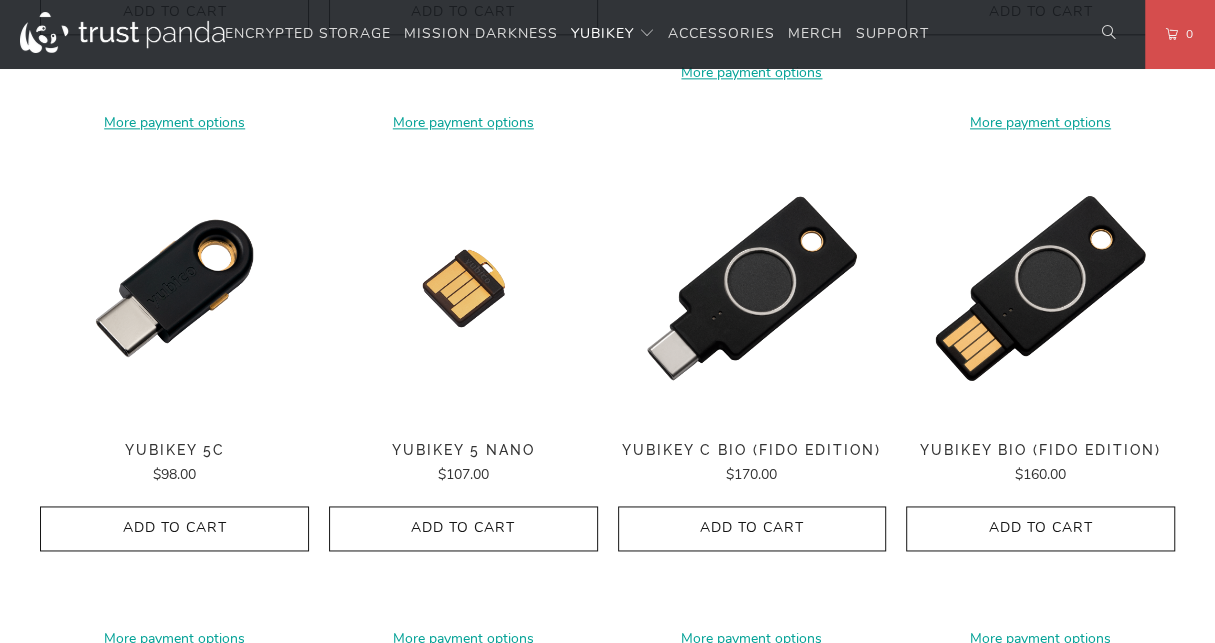 scroll, scrollTop: 1500, scrollLeft: 0, axis: vertical 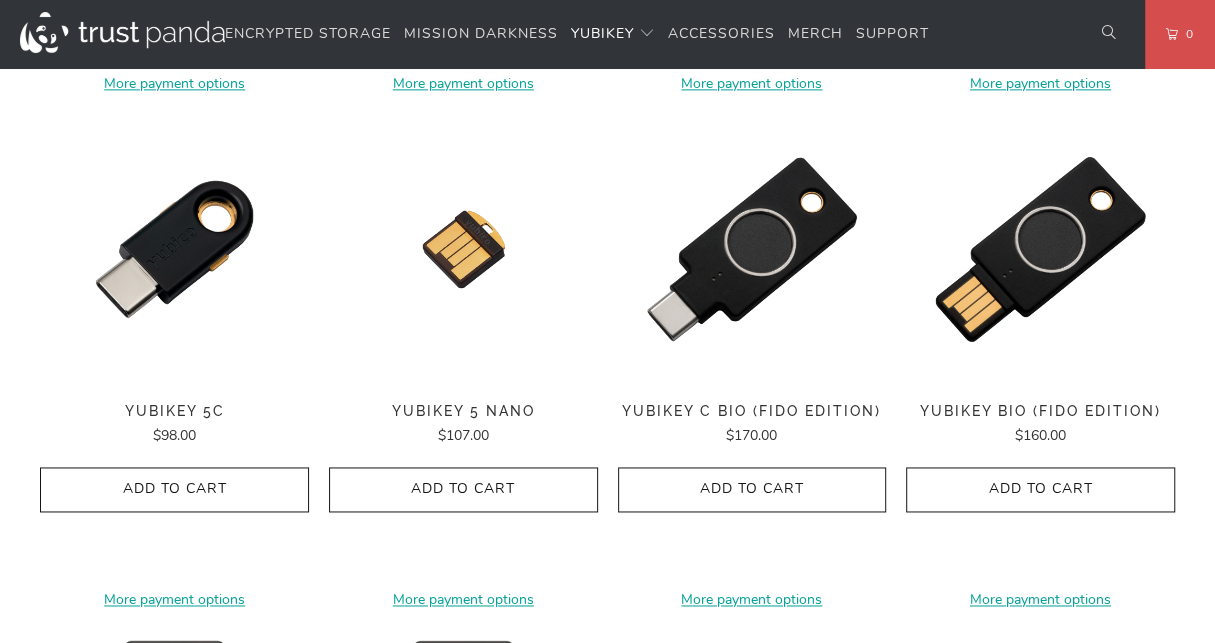 drag, startPoint x: 1035, startPoint y: 423, endPoint x: 1053, endPoint y: 409, distance: 22.803509 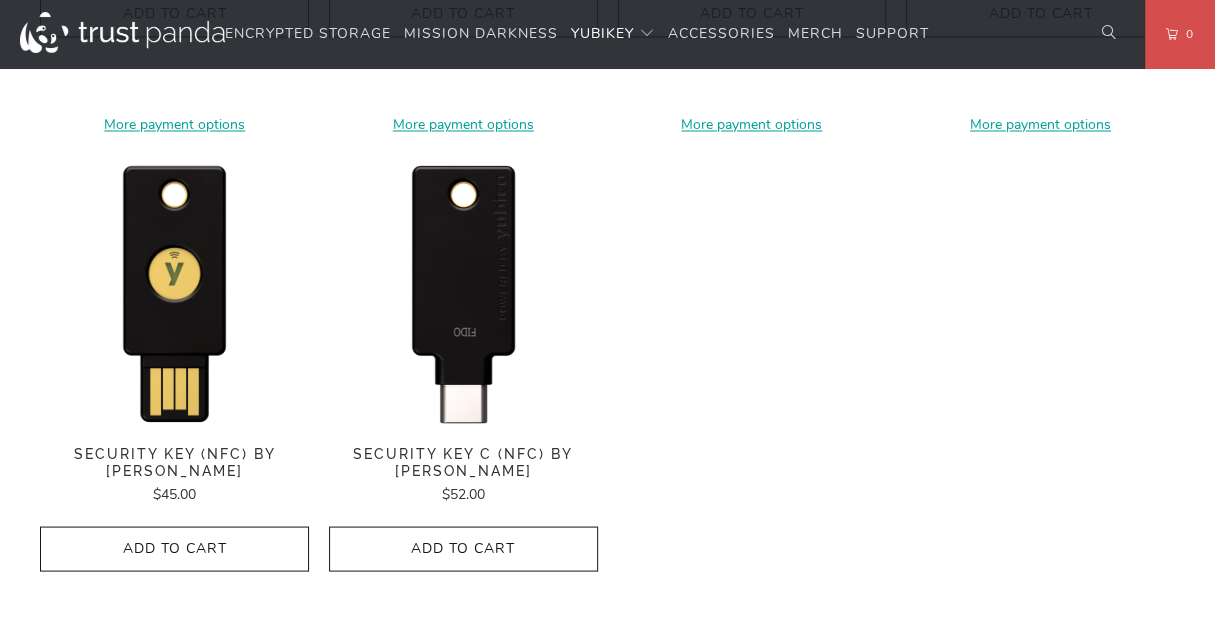 scroll, scrollTop: 2000, scrollLeft: 0, axis: vertical 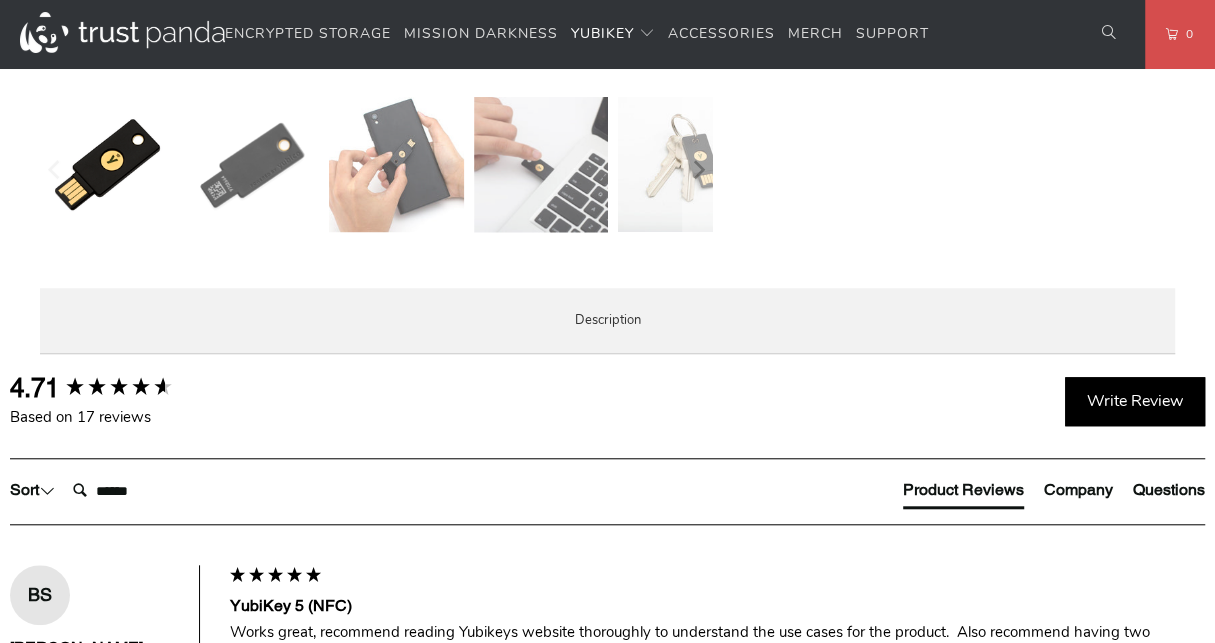 click on "Specifications" at bounding box center [0, 0] 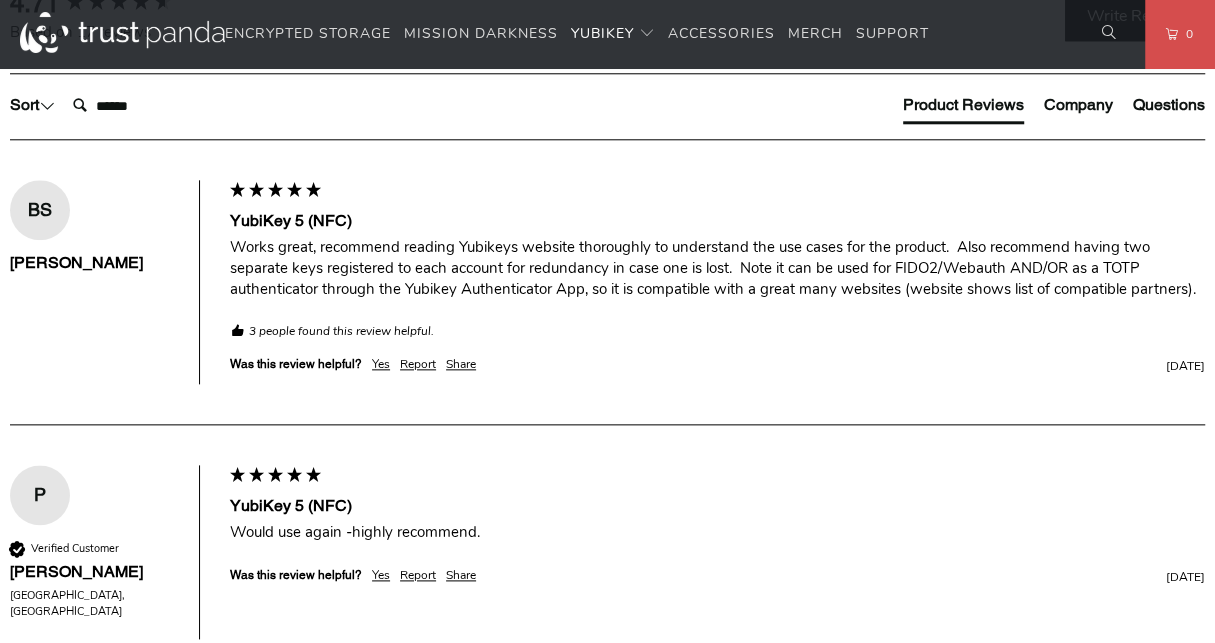 scroll, scrollTop: 954, scrollLeft: 0, axis: vertical 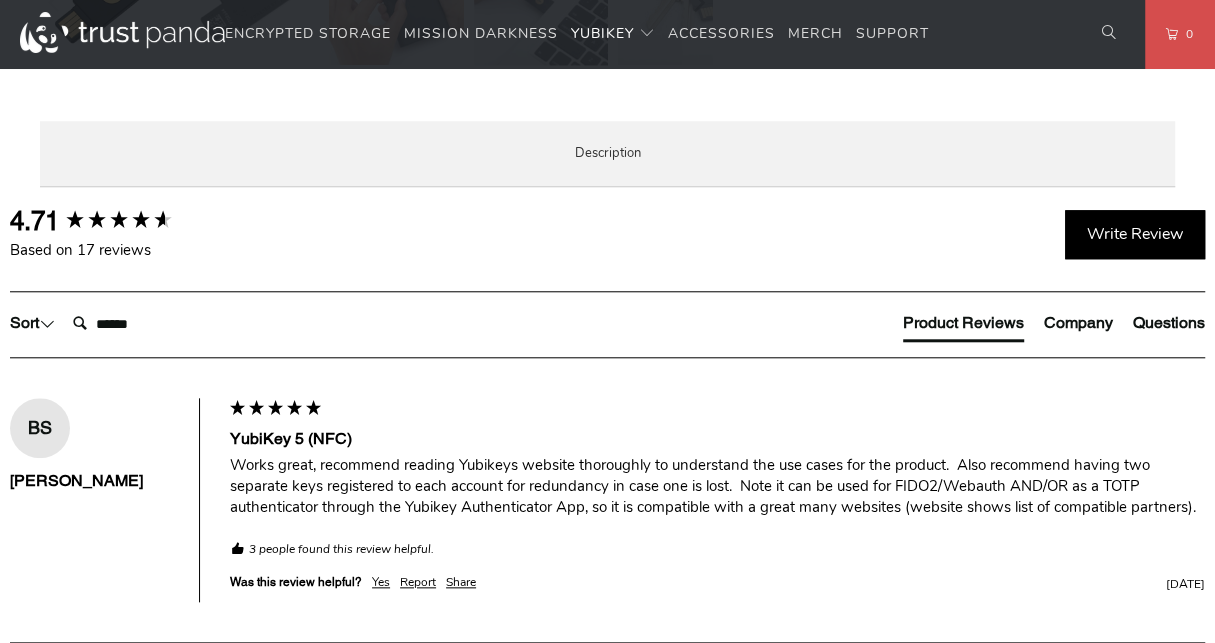 click on "Enterprise and Government" at bounding box center [0, 0] 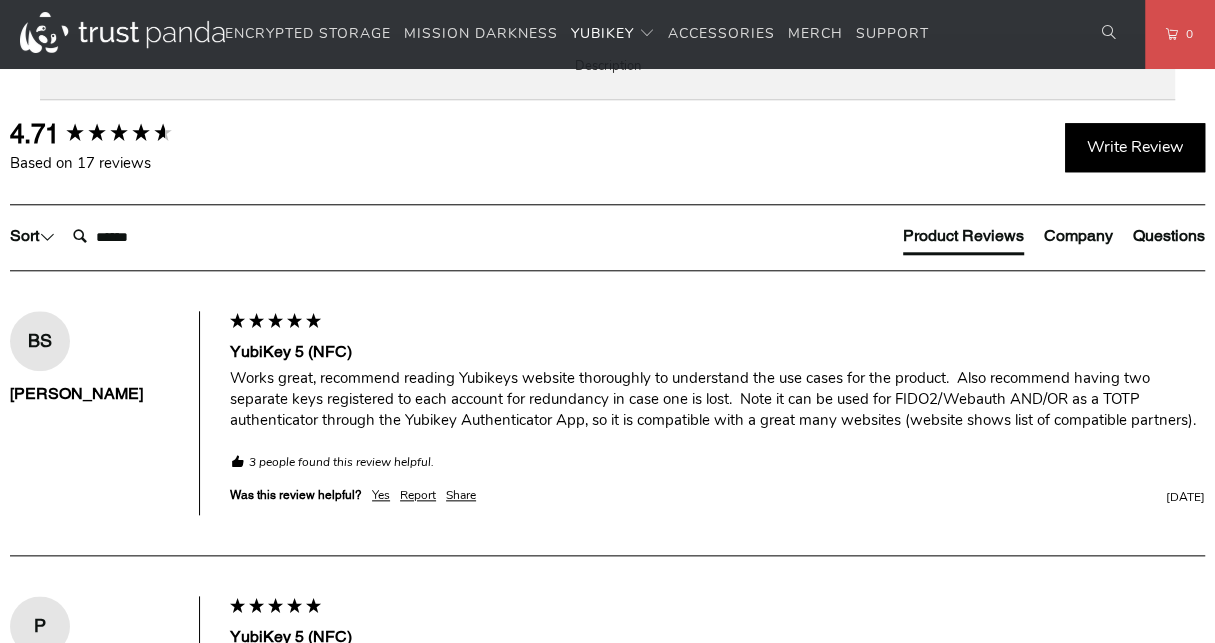 scroll, scrollTop: 787, scrollLeft: 0, axis: vertical 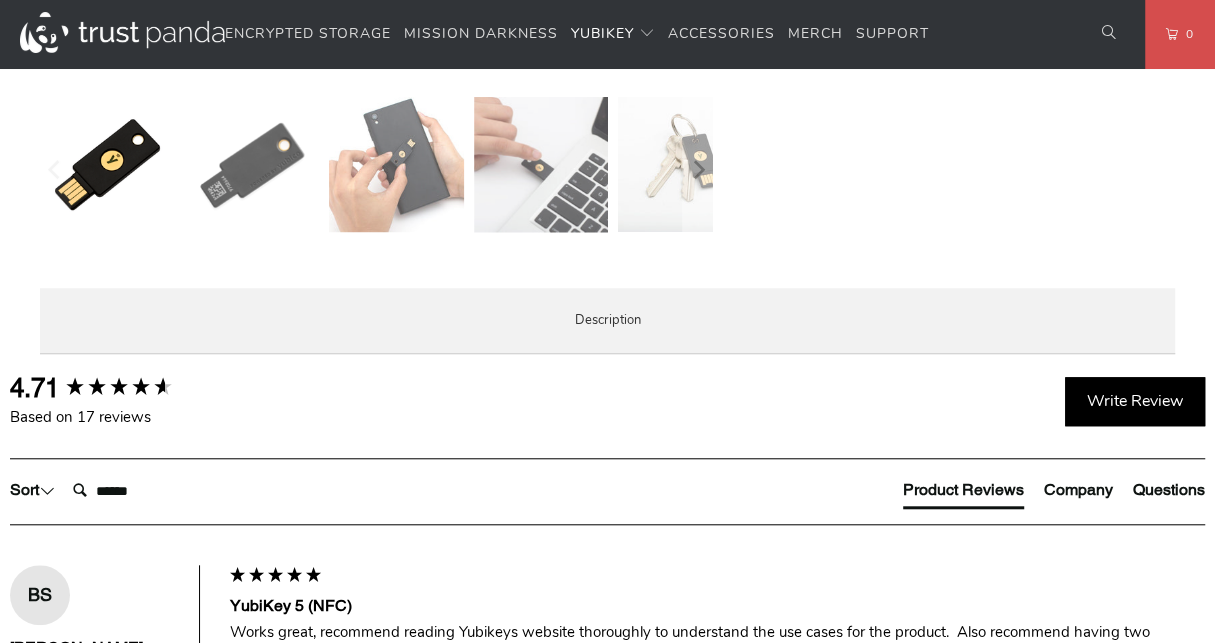click on "Local Service & Support" at bounding box center [0, 0] 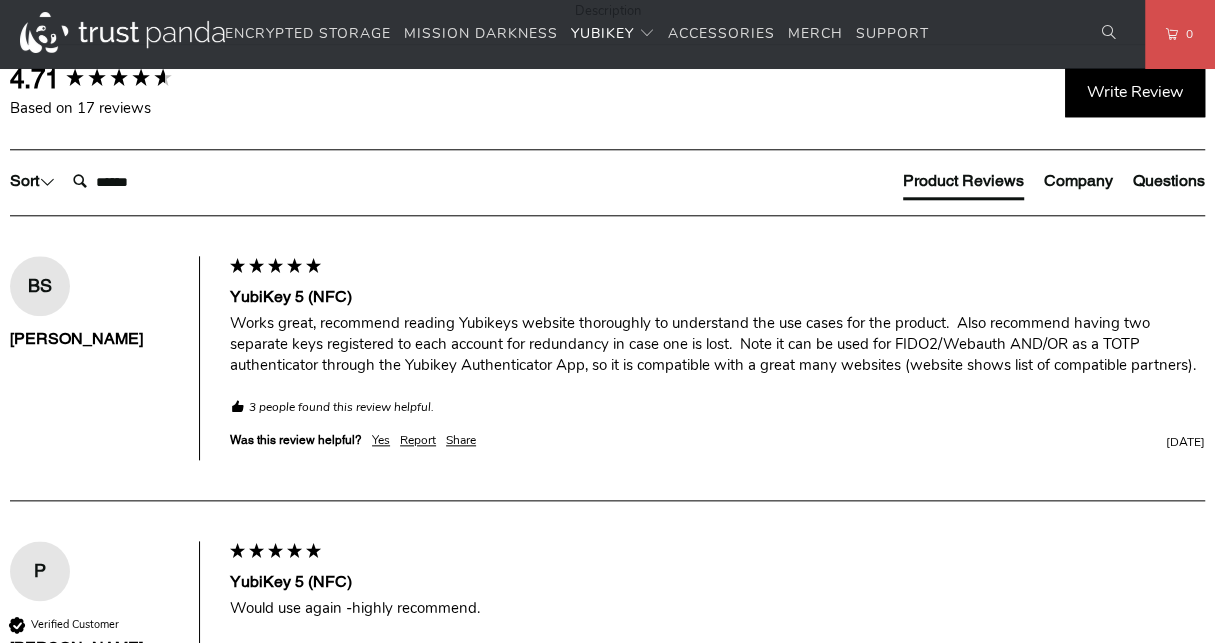 scroll, scrollTop: 1121, scrollLeft: 0, axis: vertical 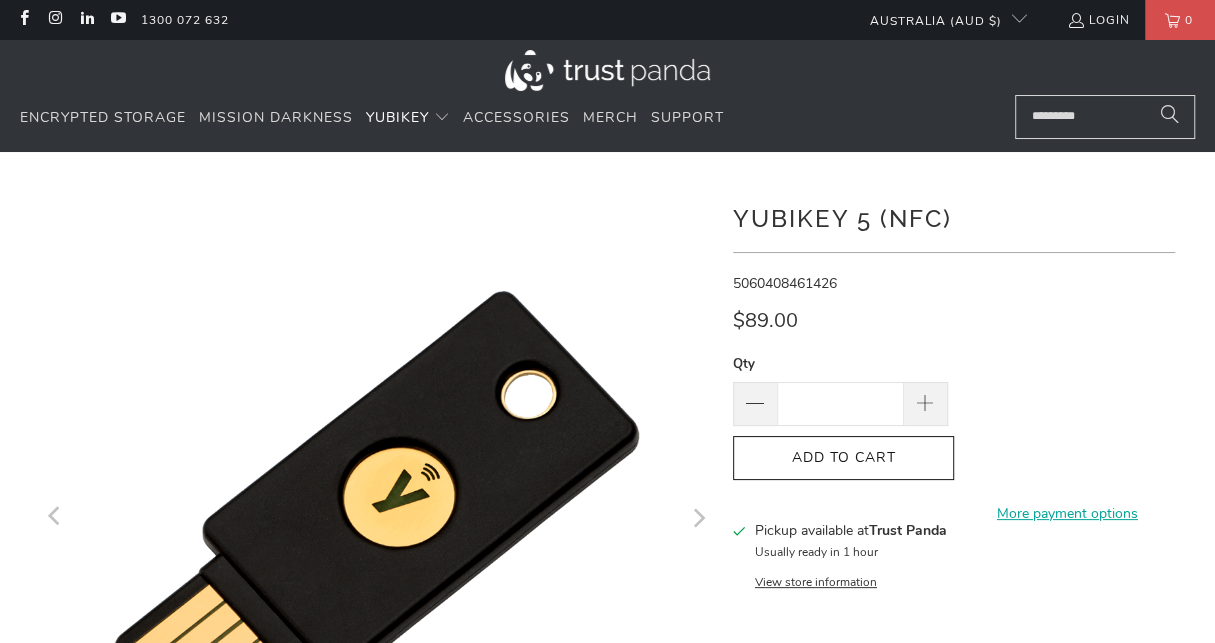 click on "Qty
*
Add to Cart
More payment options    This item is a recurring or deferred purchase. By continuing, I agree to the  cancellation policy  and authorize you to charge my payment method at the prices, frequency and dates listed on this page until my order is fulfilled or I cancel, if permitted." 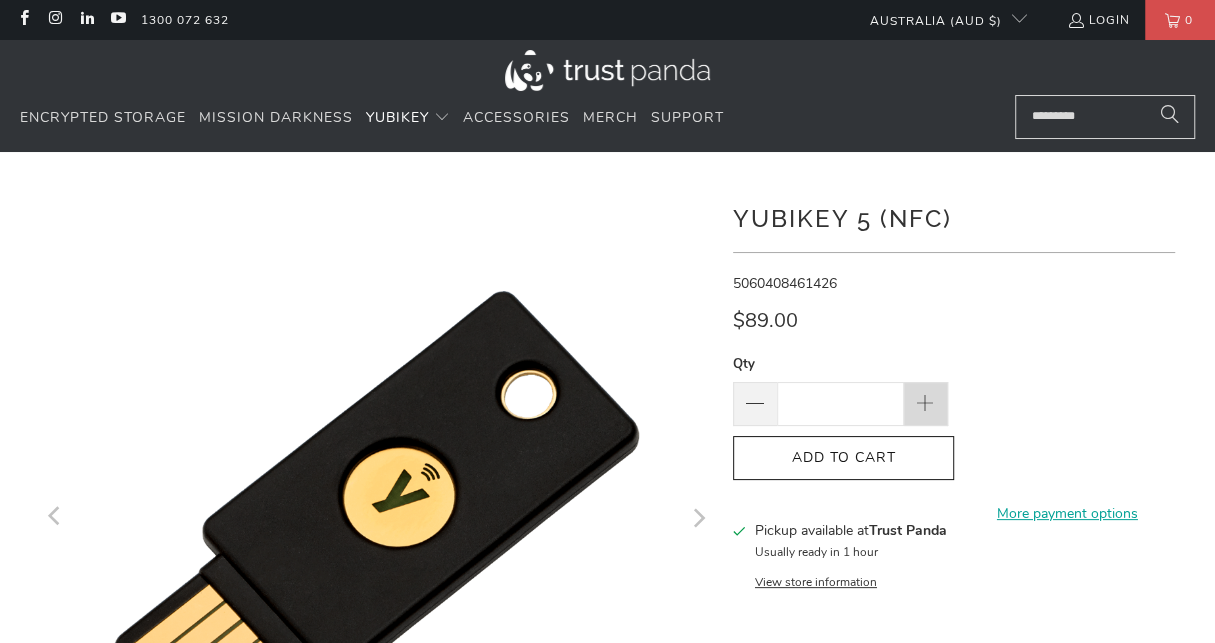 click 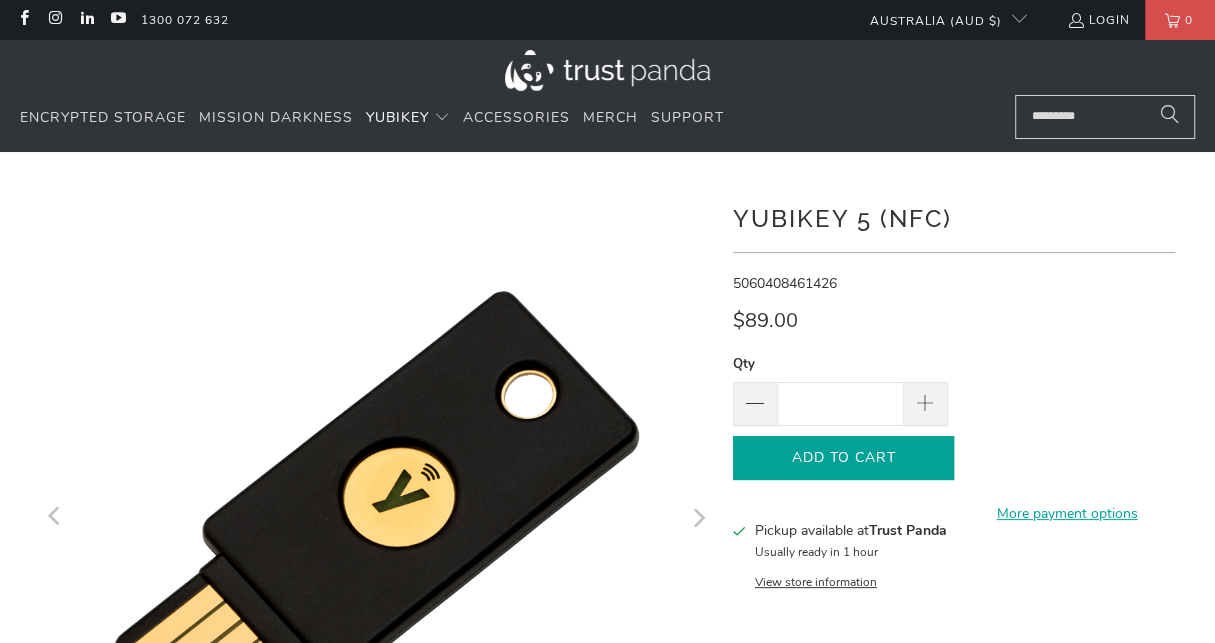 click on "Add to Cart" 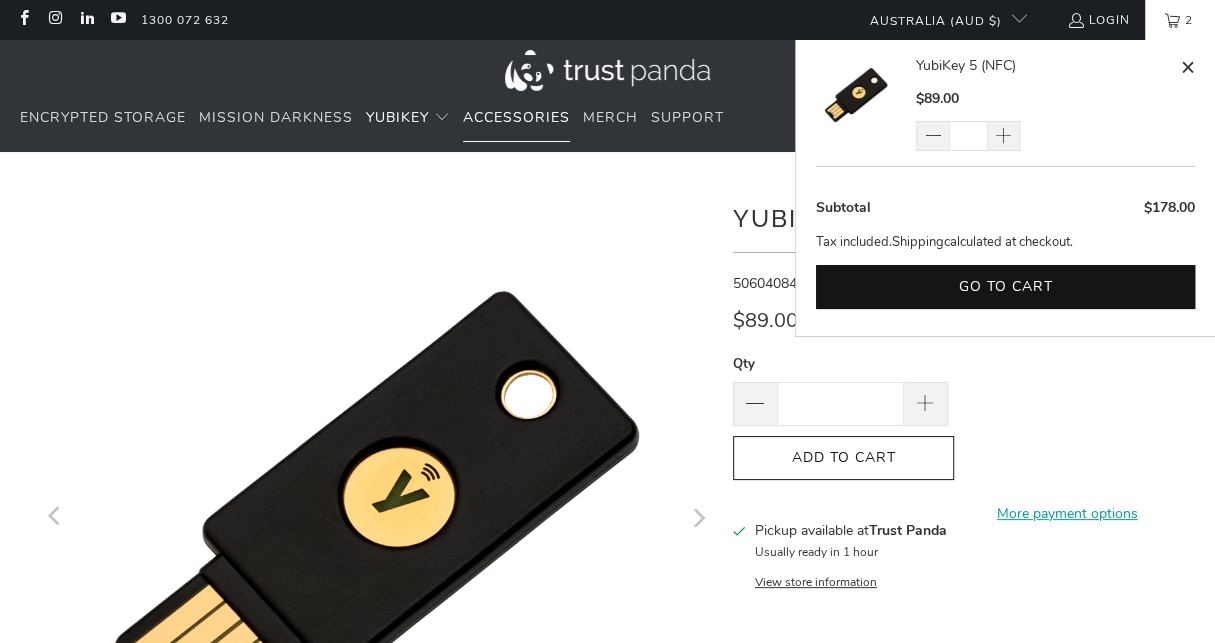 click on "Accessories" at bounding box center (516, 117) 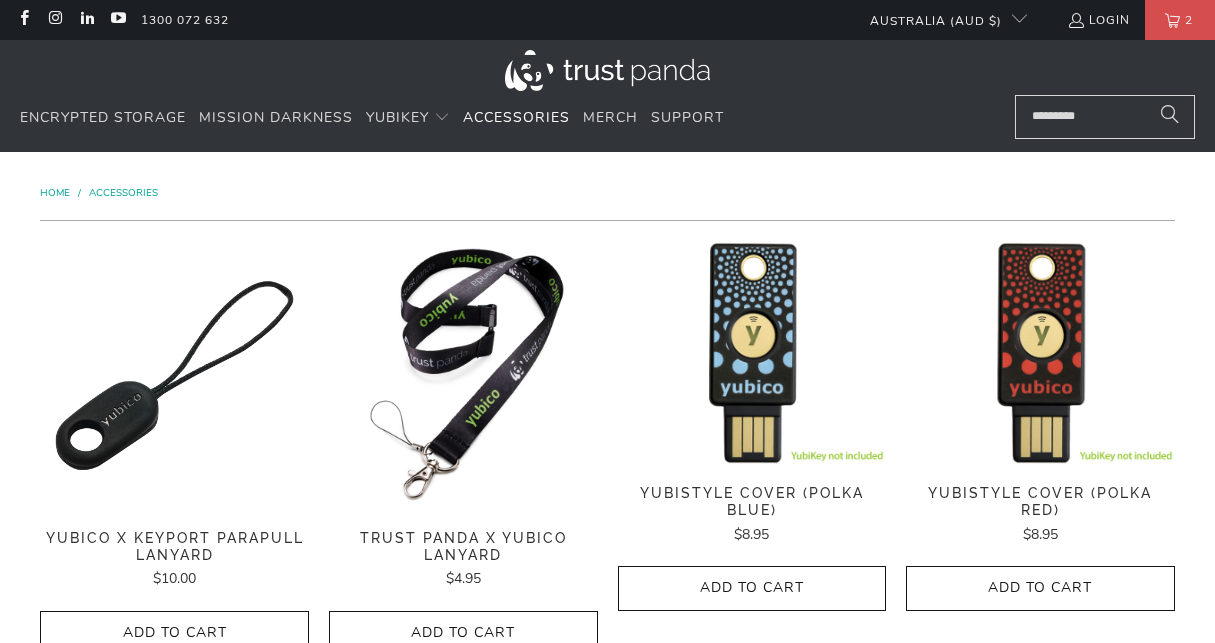 scroll, scrollTop: 0, scrollLeft: 0, axis: both 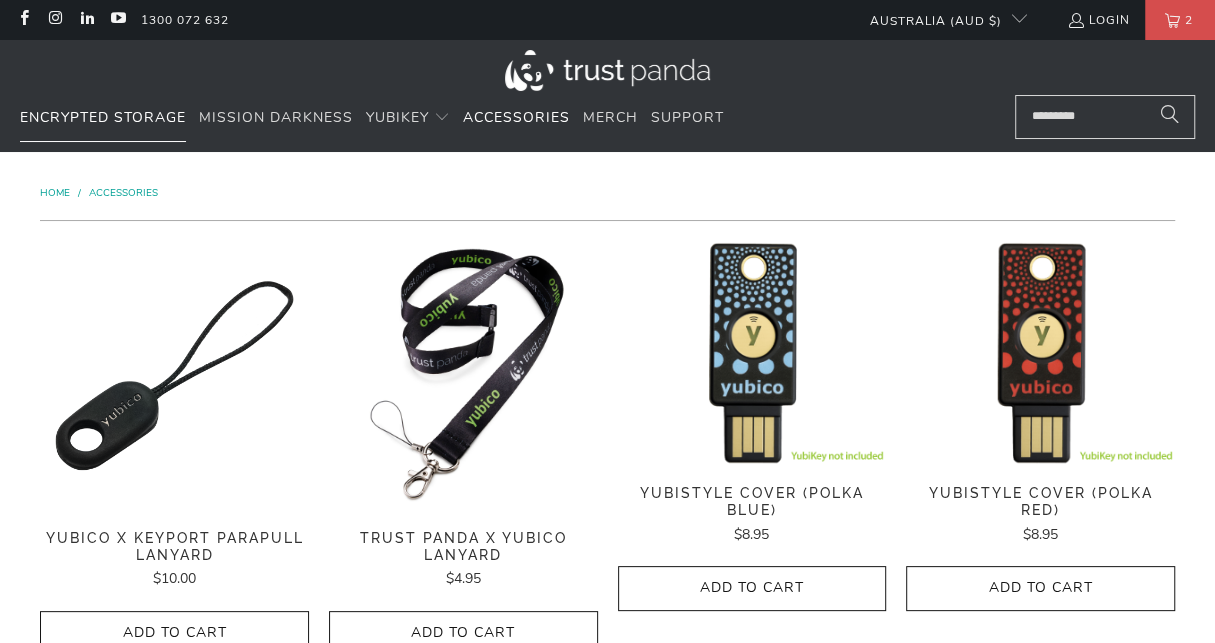 click on "Encrypted Storage" at bounding box center (103, 117) 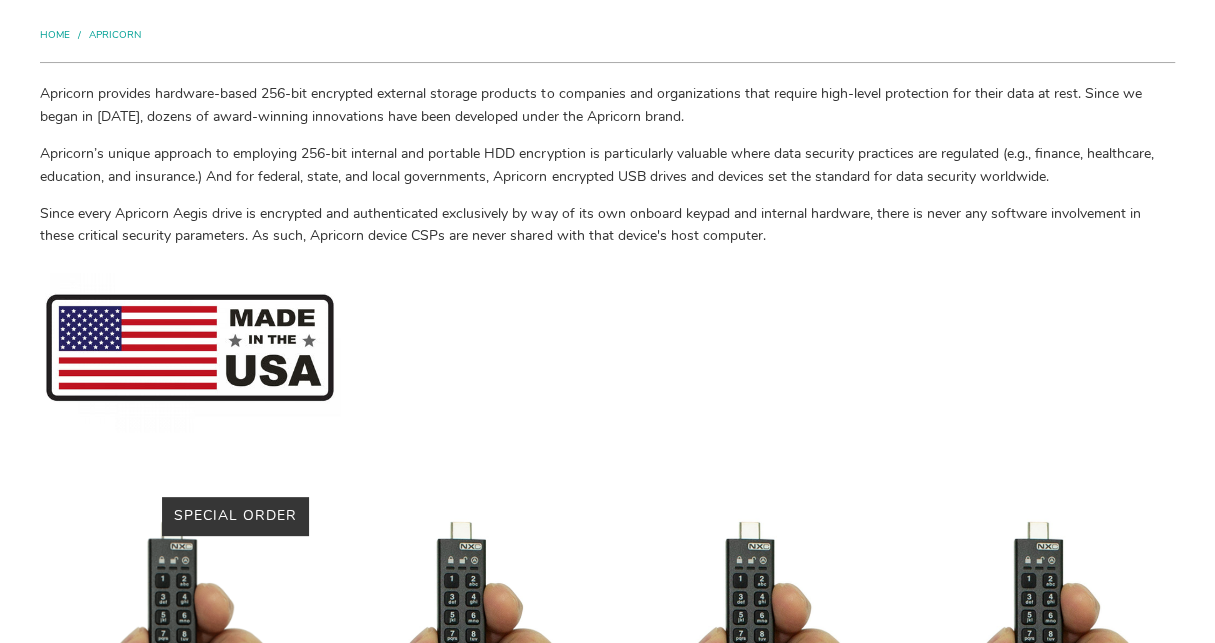 scroll, scrollTop: 0, scrollLeft: 0, axis: both 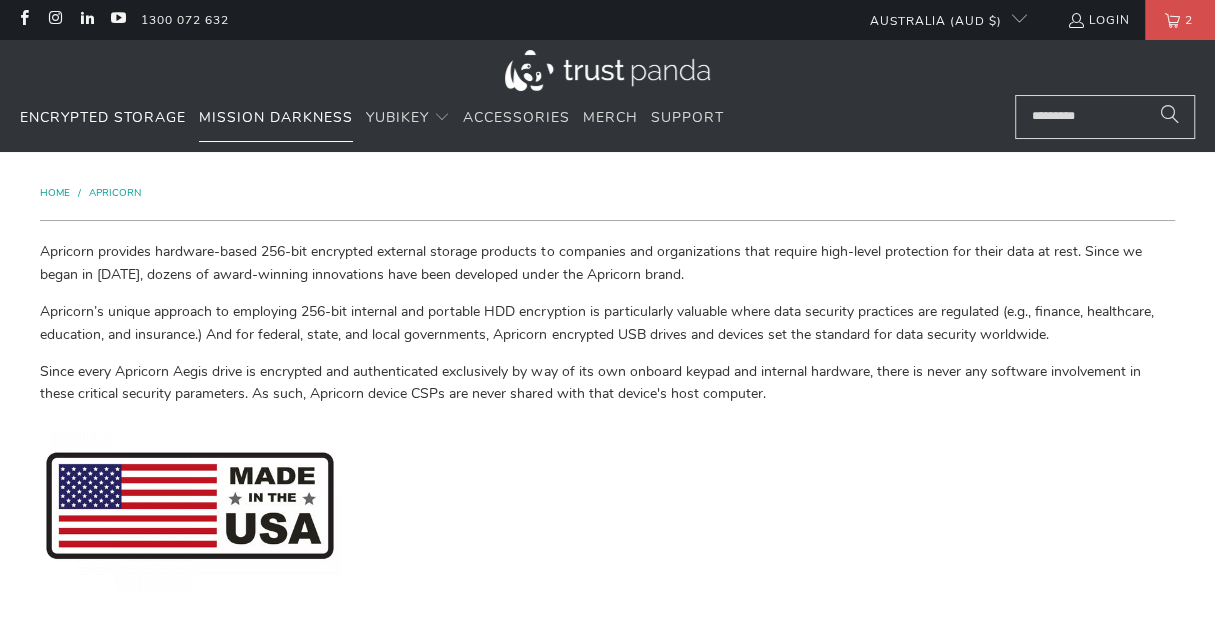 click on "Mission Darkness" at bounding box center [276, 117] 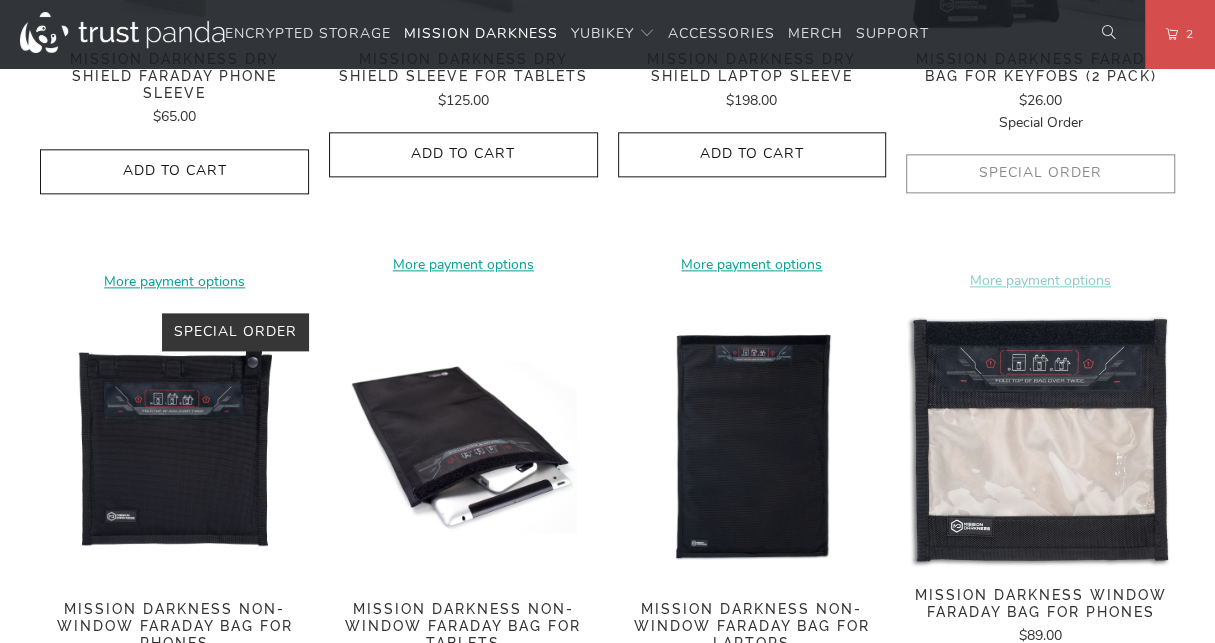 scroll, scrollTop: 1500, scrollLeft: 0, axis: vertical 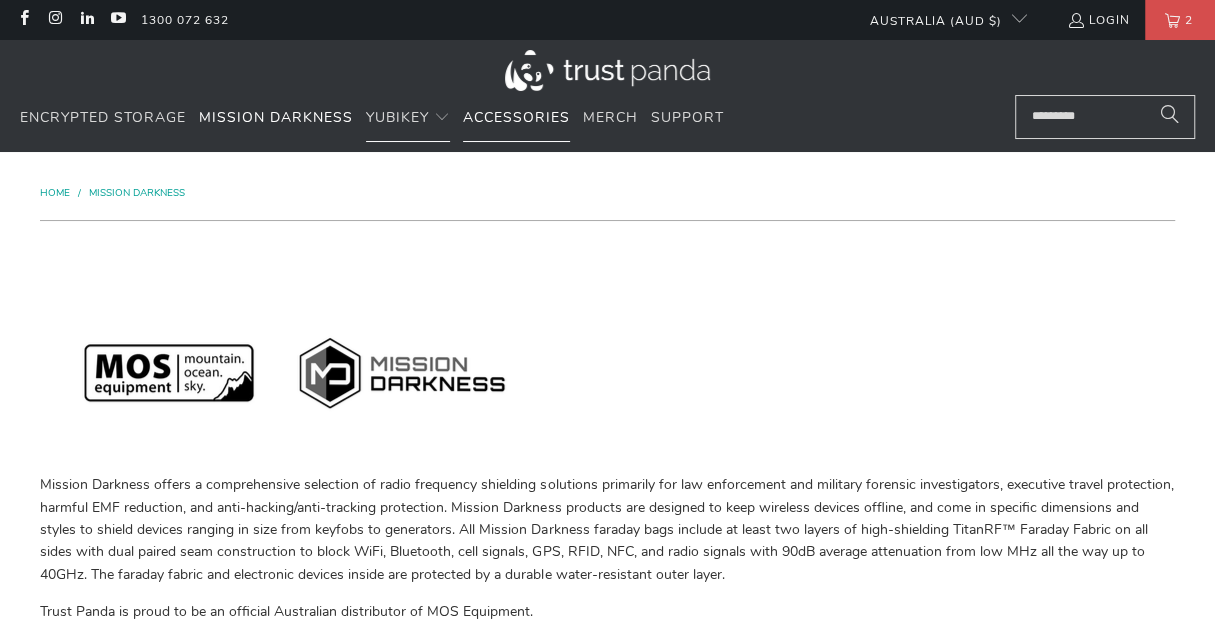click on "Accessories" at bounding box center (516, 117) 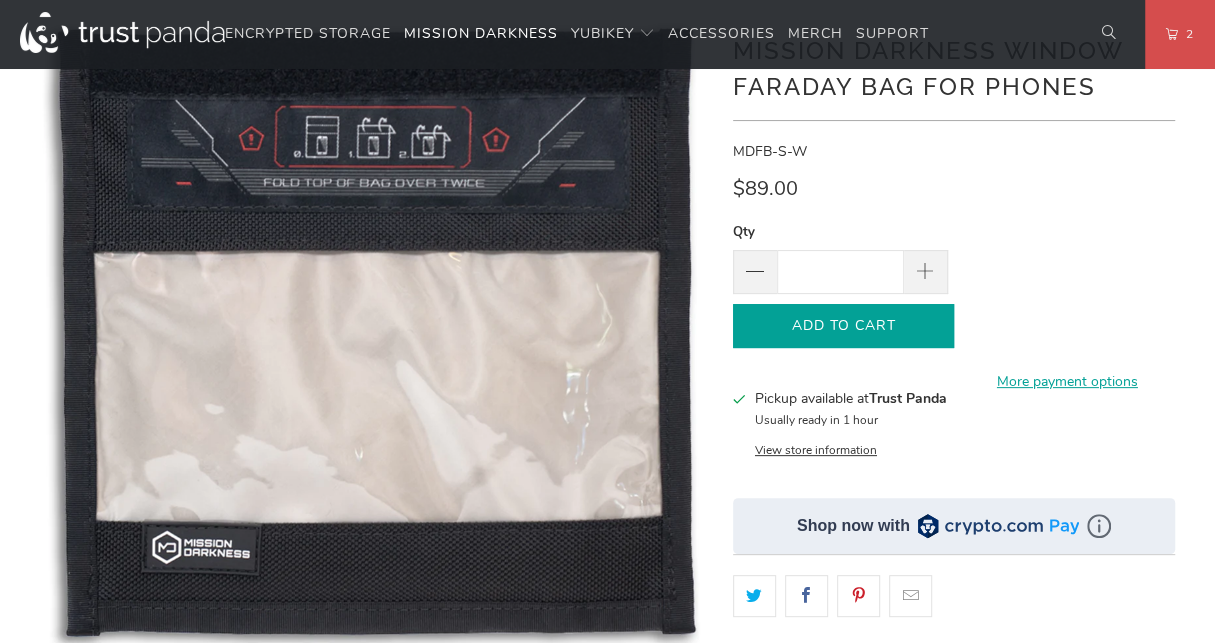 scroll, scrollTop: 166, scrollLeft: 0, axis: vertical 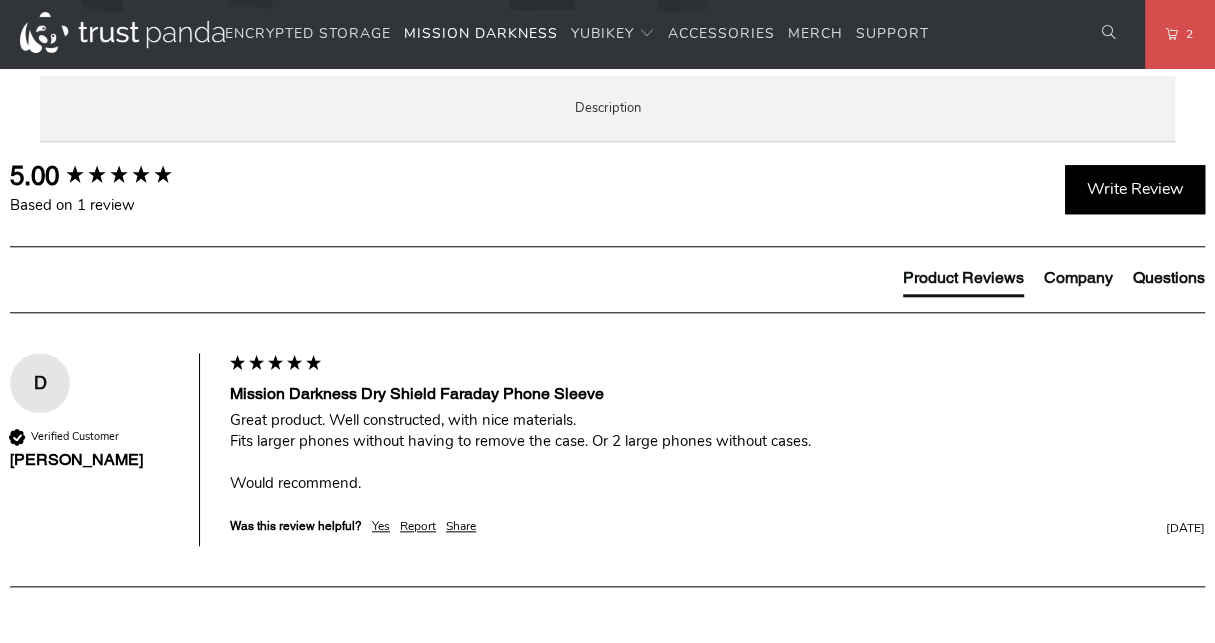 click on "Product Features" at bounding box center (0, 0) 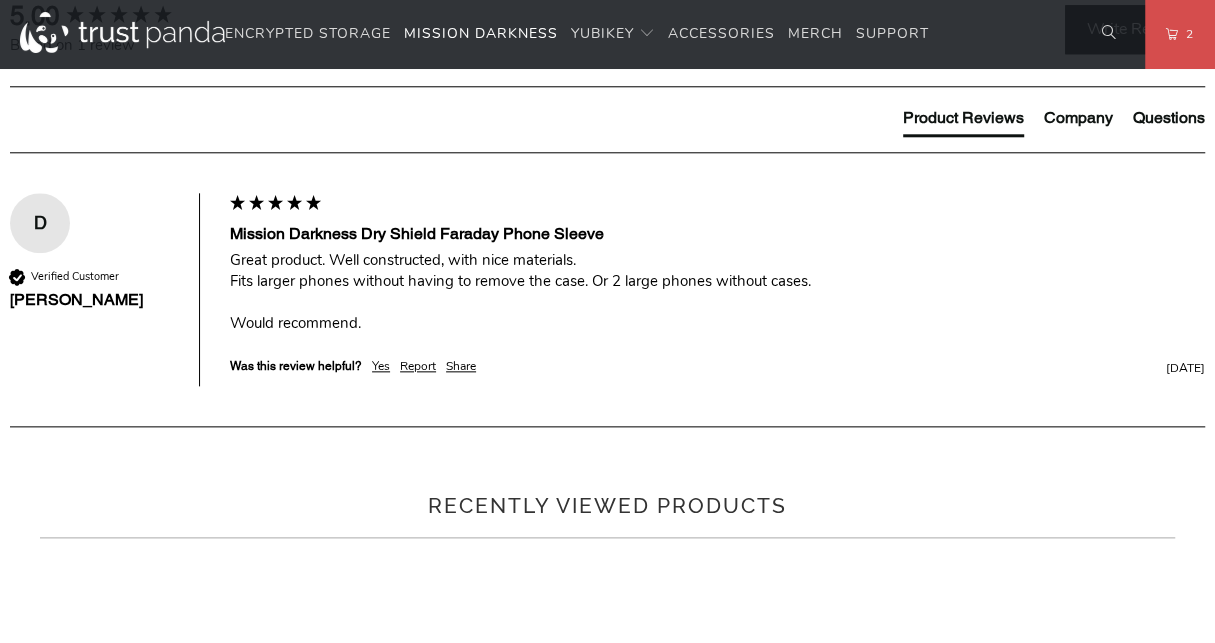 scroll, scrollTop: 1333, scrollLeft: 0, axis: vertical 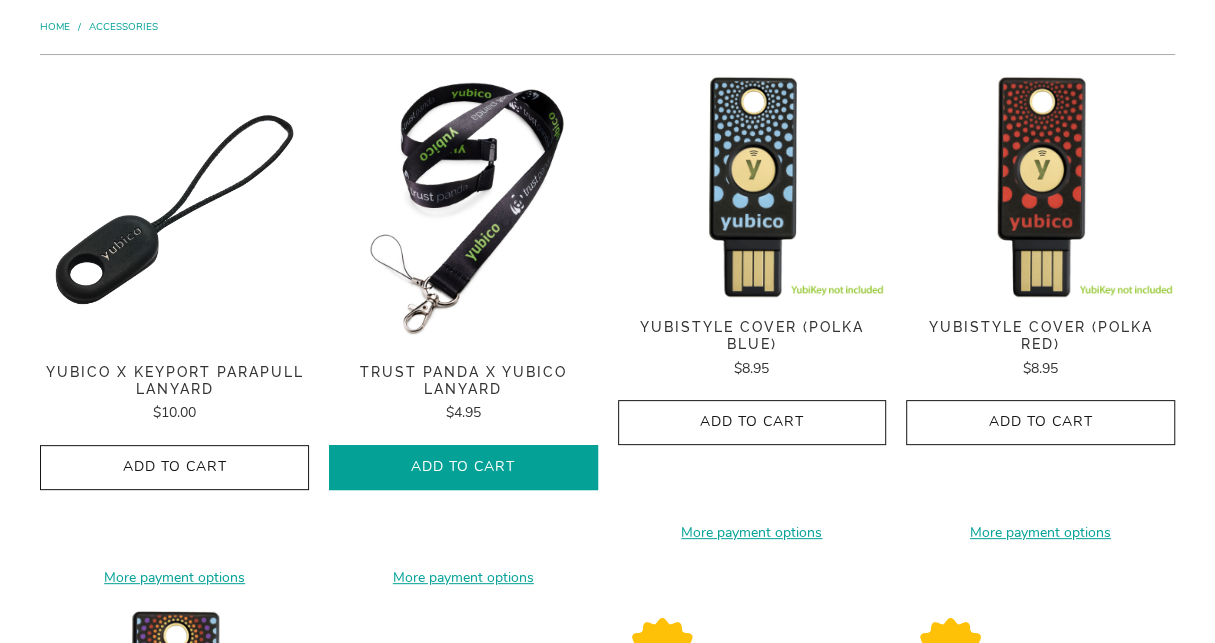 click on "Add to Cart" 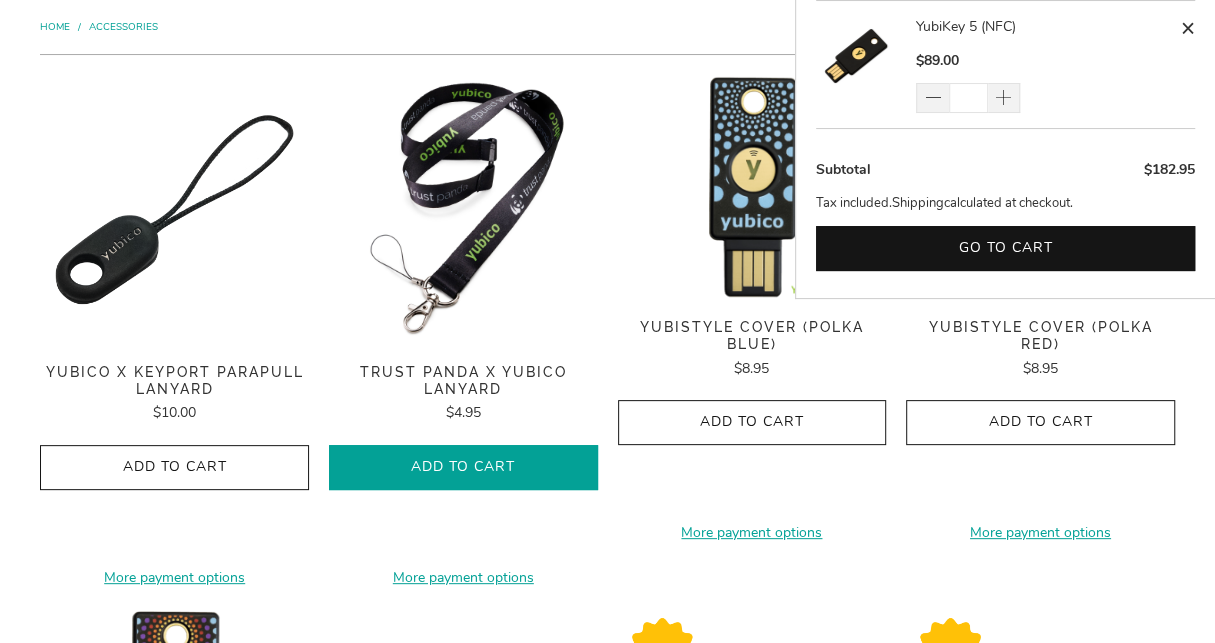 click on "Add to Cart" 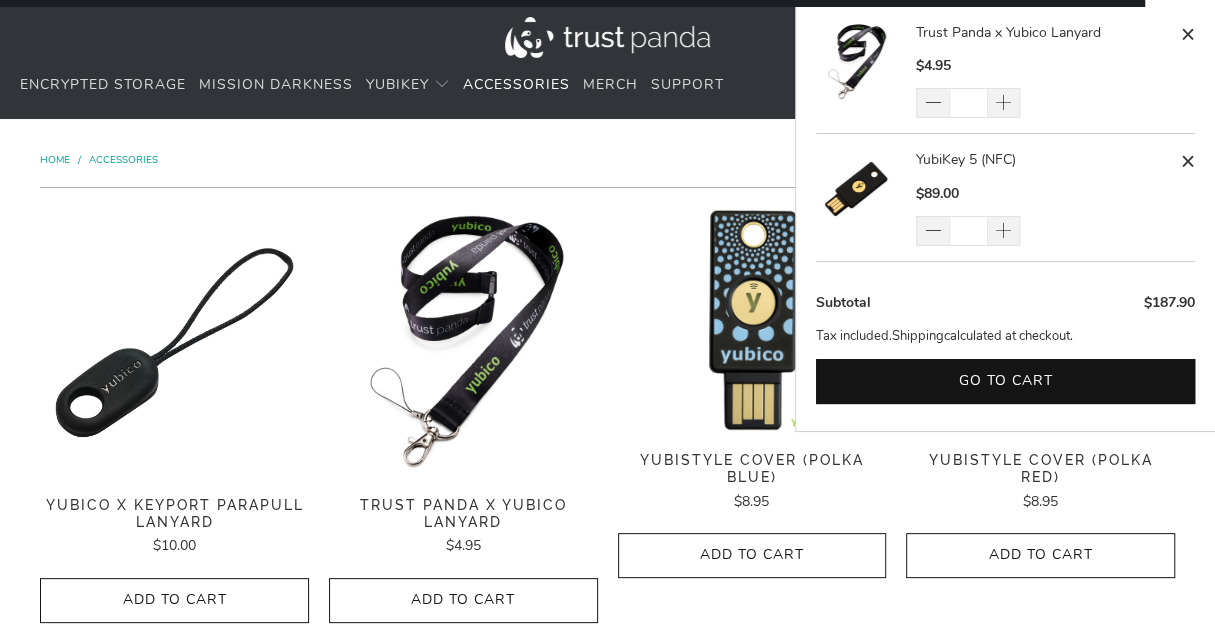 scroll, scrollTop: 0, scrollLeft: 0, axis: both 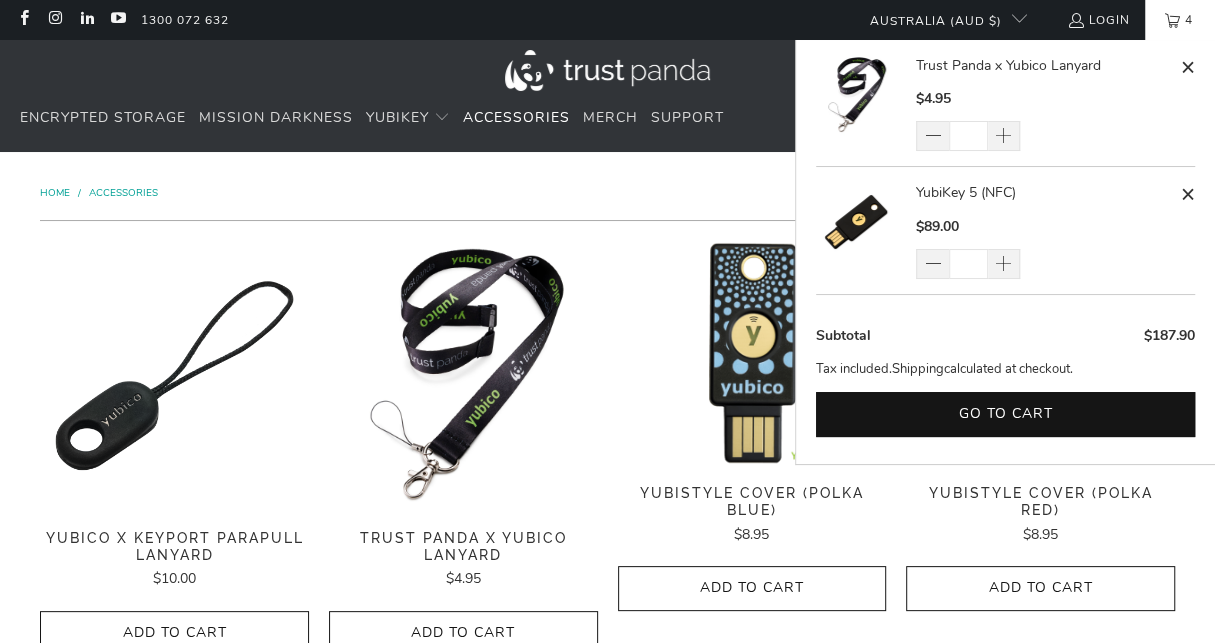 click on "4" at bounding box center (1189, 20) 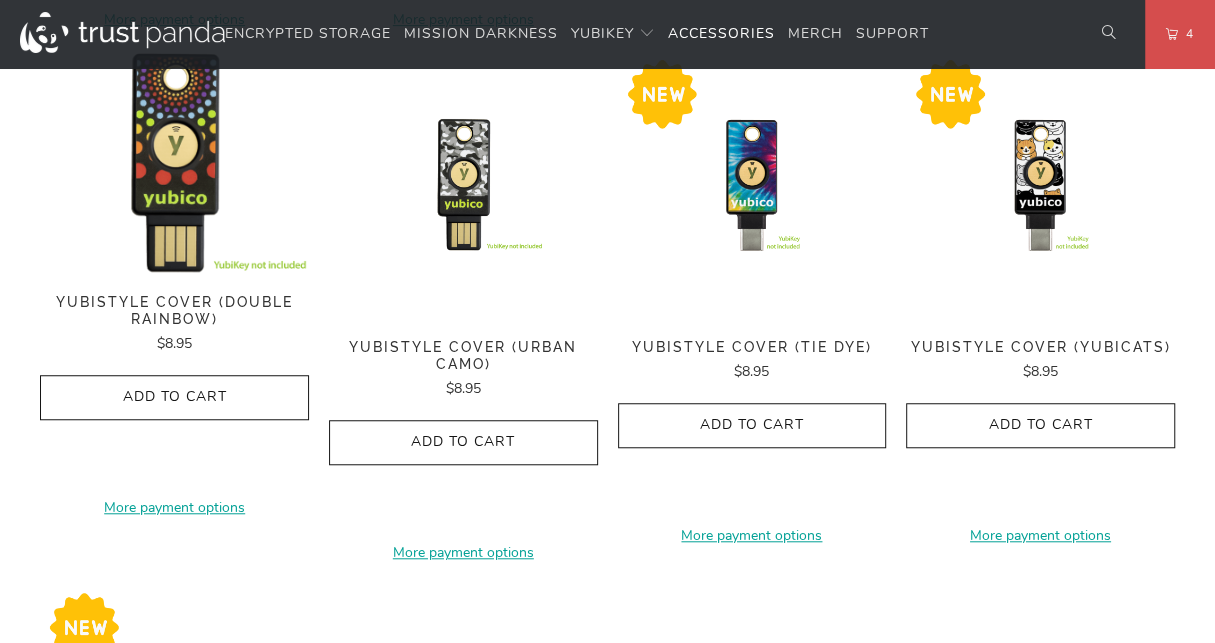 scroll, scrollTop: 666, scrollLeft: 0, axis: vertical 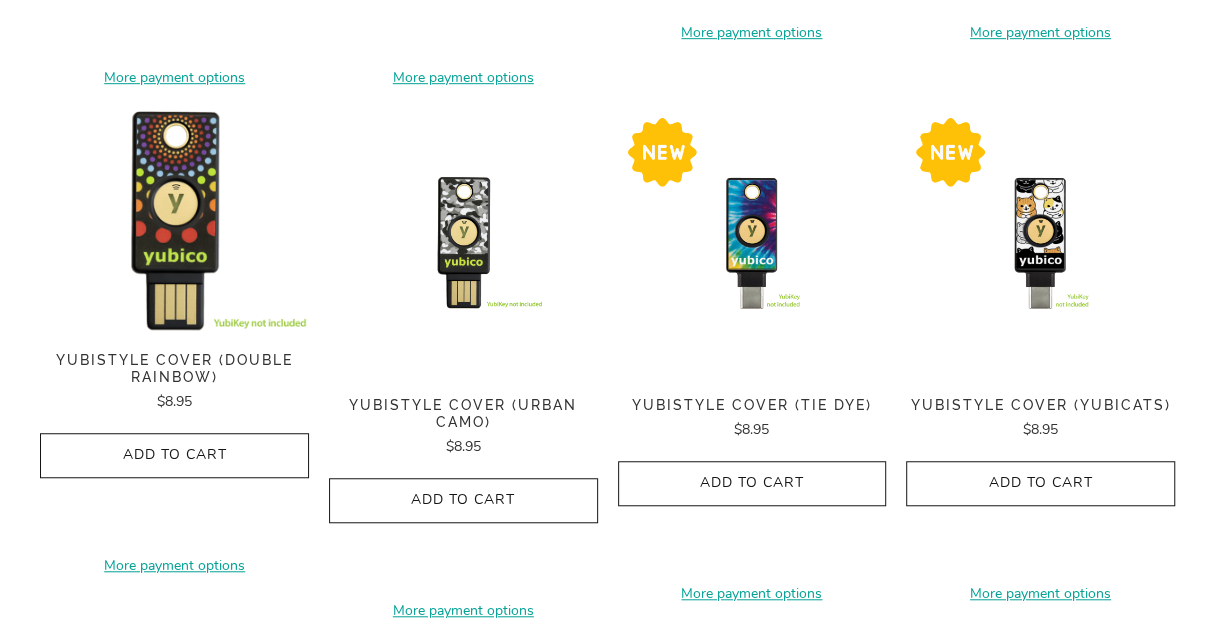 click on "YubiStyle Cover (Urban Camo)" at bounding box center (463, 414) 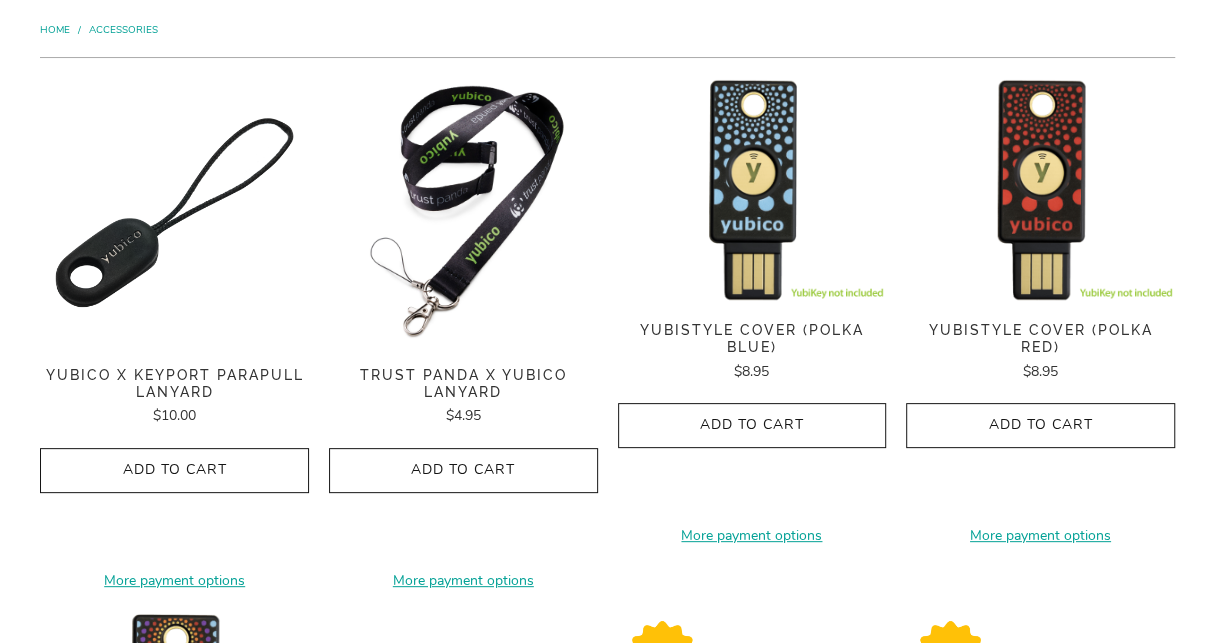 scroll, scrollTop: 0, scrollLeft: 0, axis: both 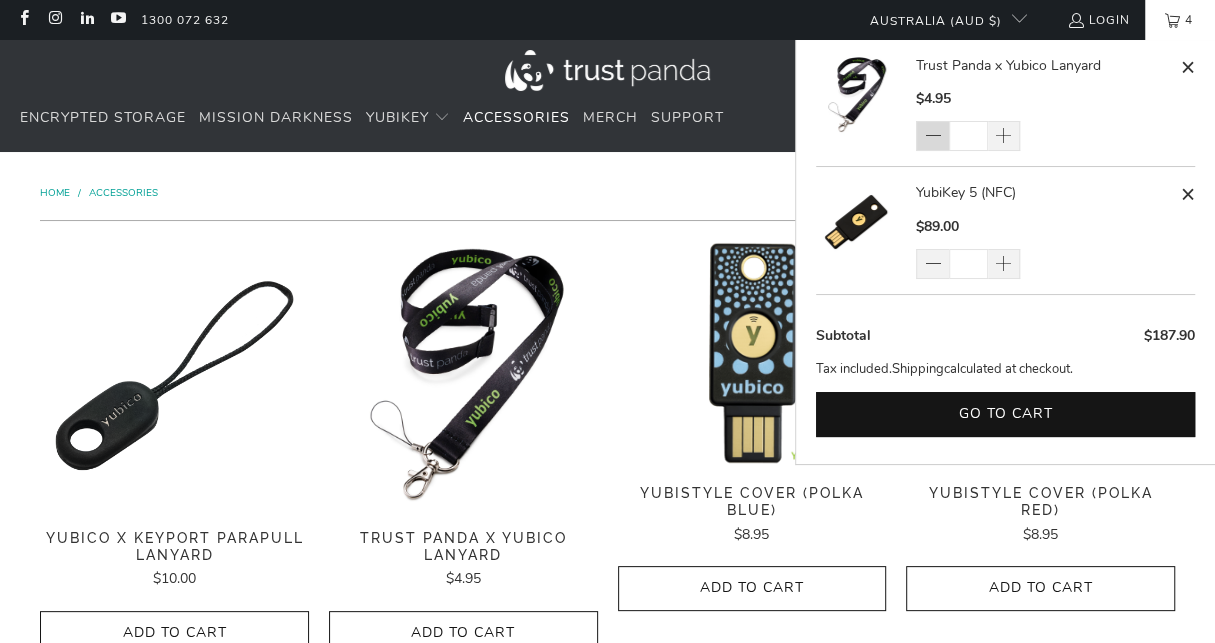 click at bounding box center (932, 136) 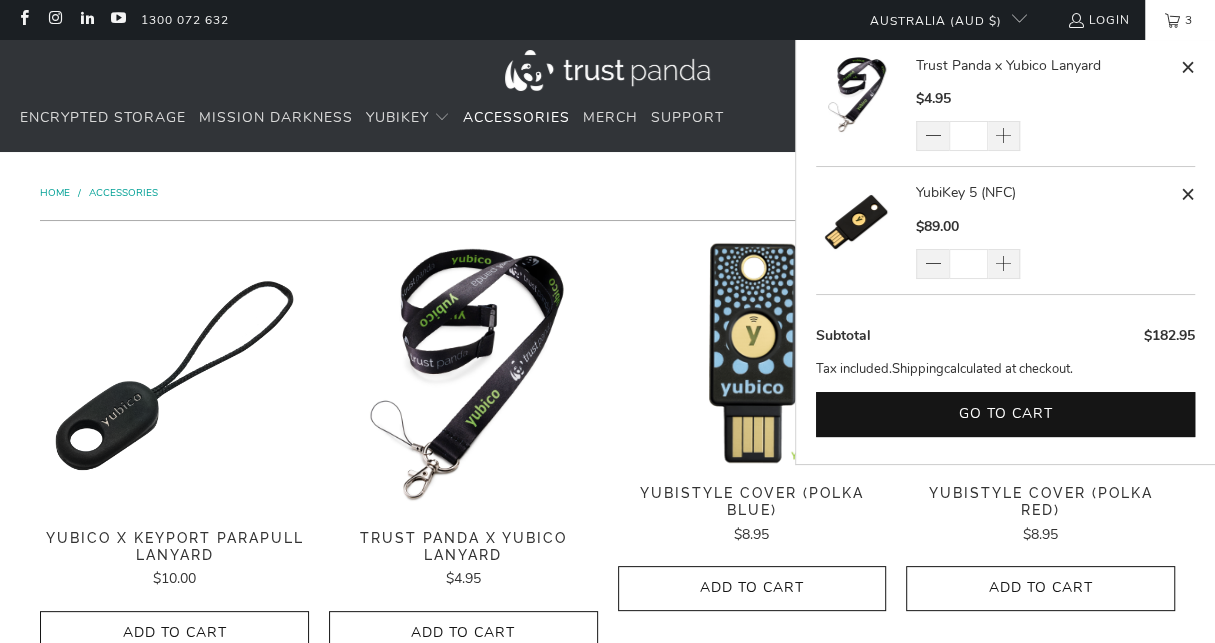 click at bounding box center (1187, 67) 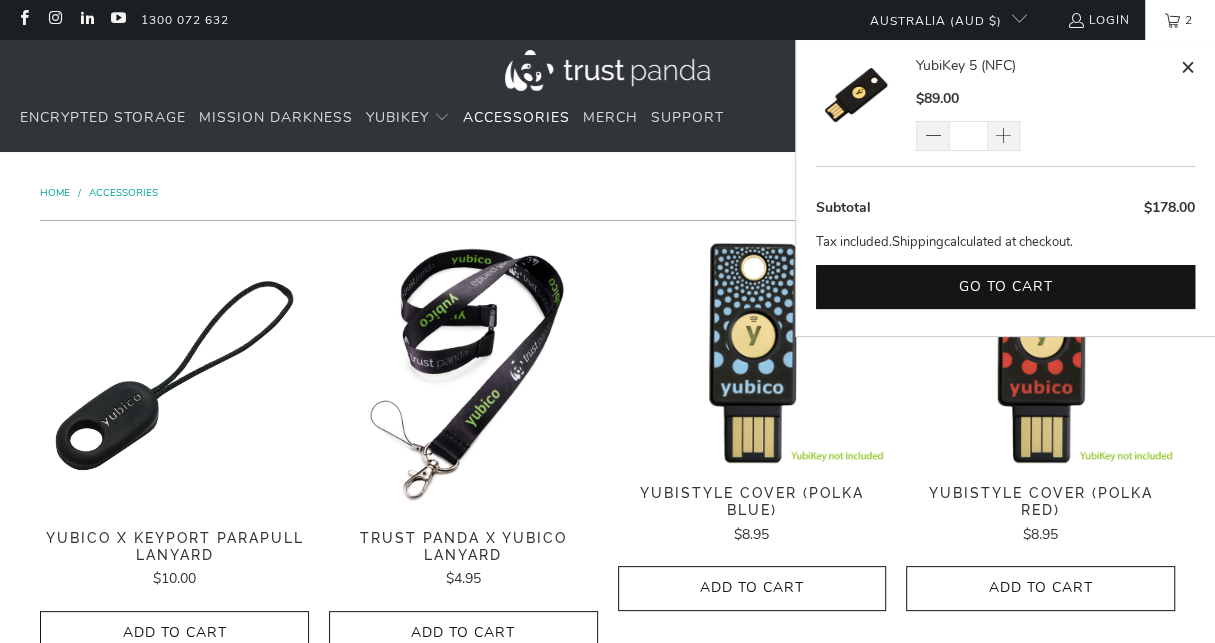 click at bounding box center [1187, 67] 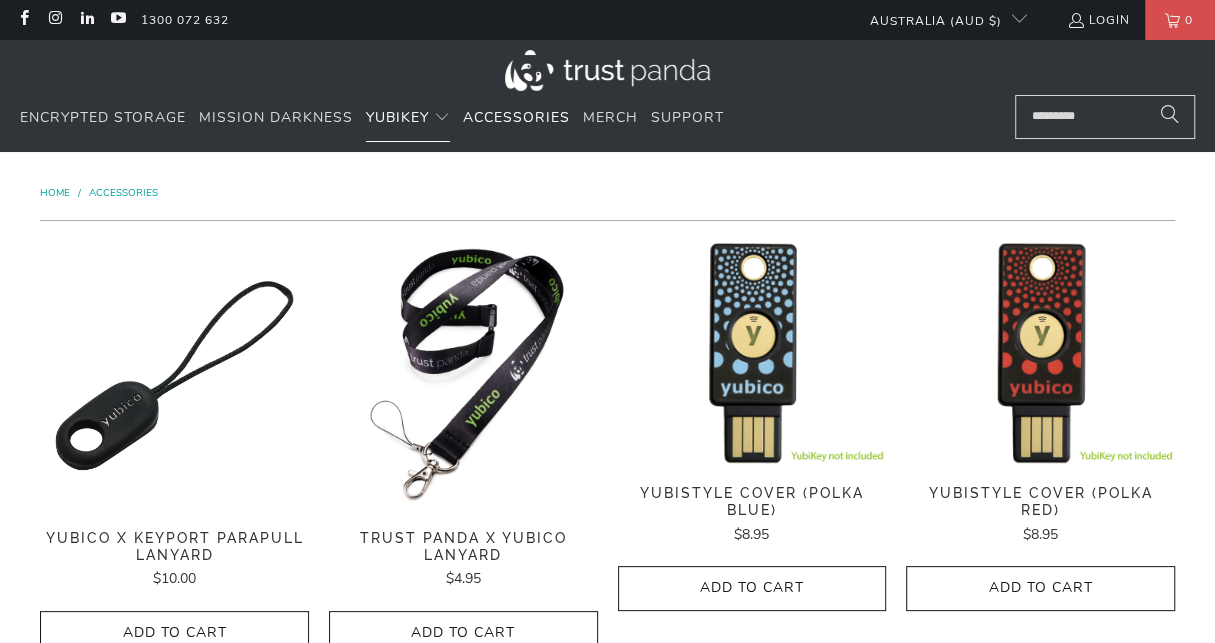 drag, startPoint x: 408, startPoint y: 185, endPoint x: 377, endPoint y: 133, distance: 60.53924 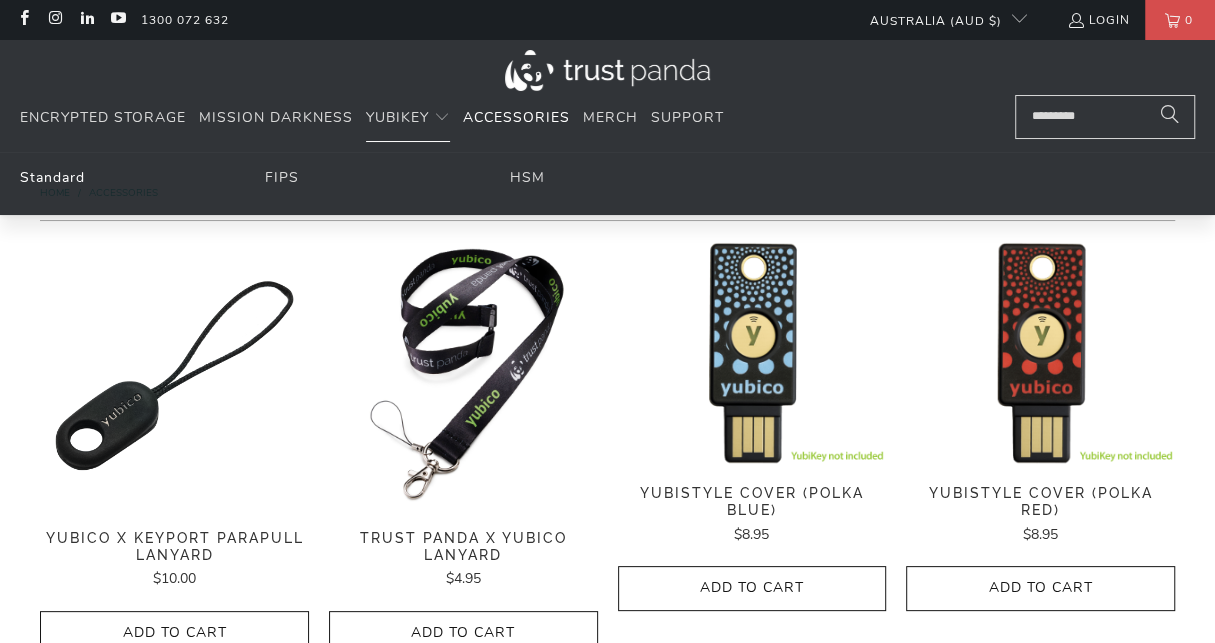 click on "Standard" at bounding box center [52, 177] 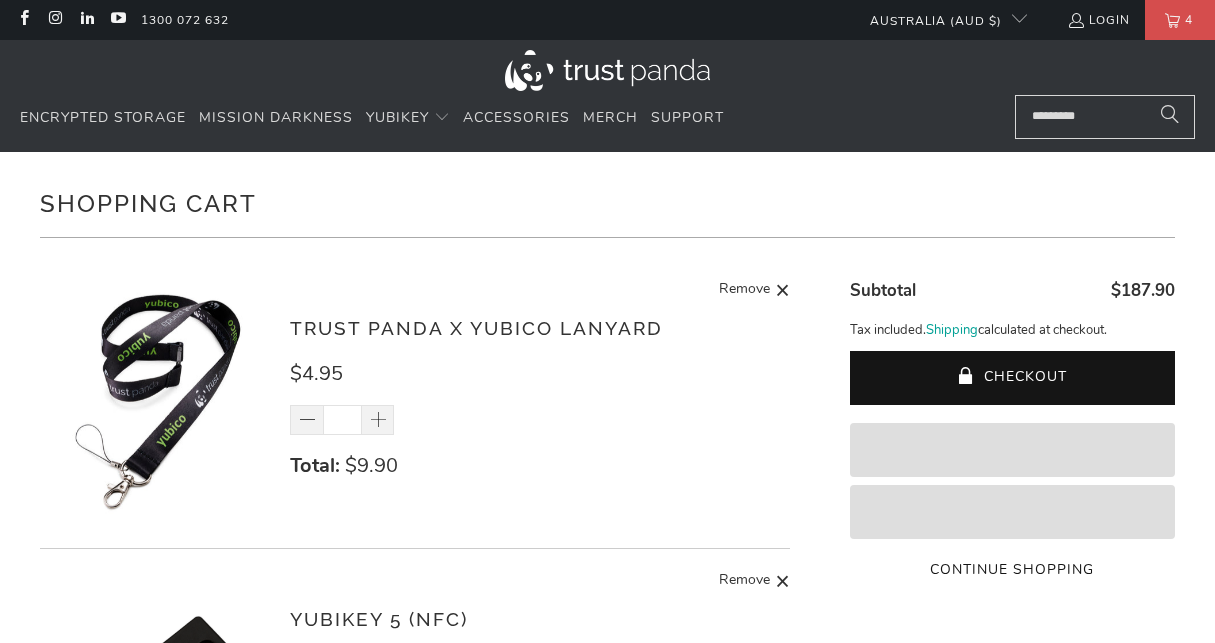 scroll, scrollTop: 0, scrollLeft: 0, axis: both 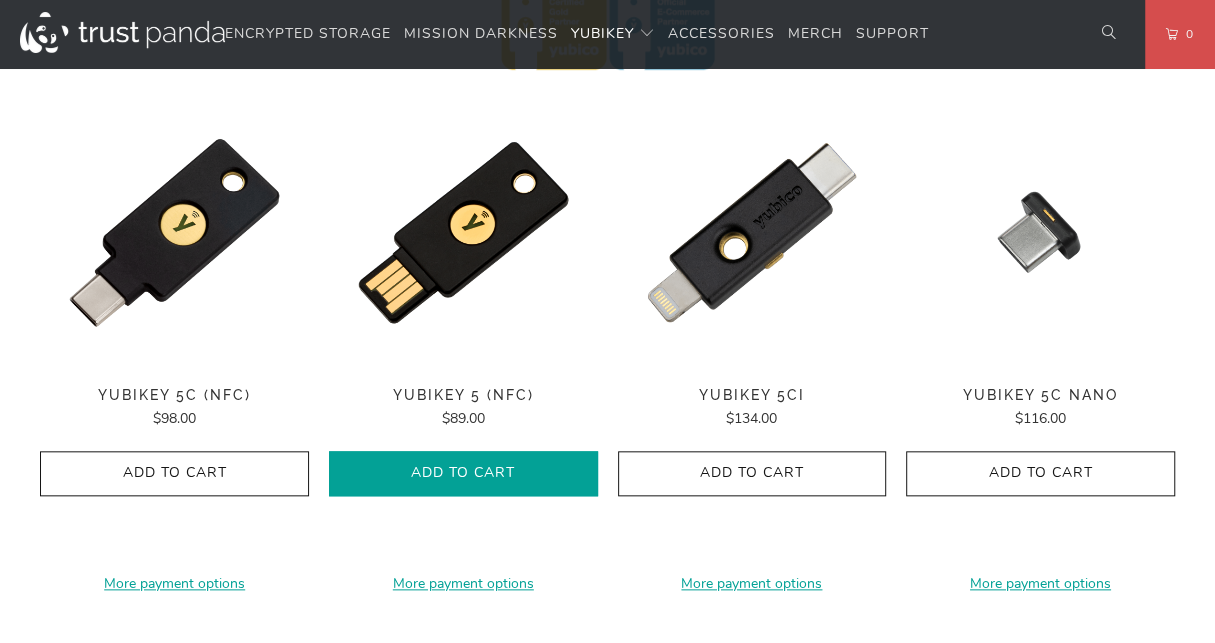 click 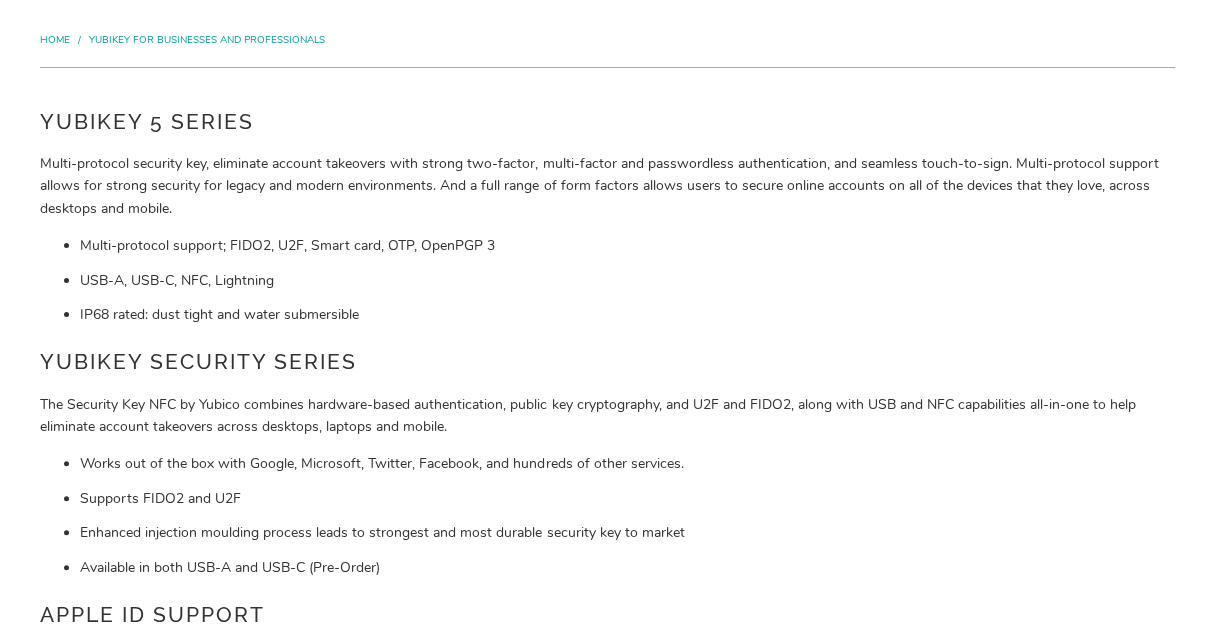 scroll, scrollTop: 0, scrollLeft: 0, axis: both 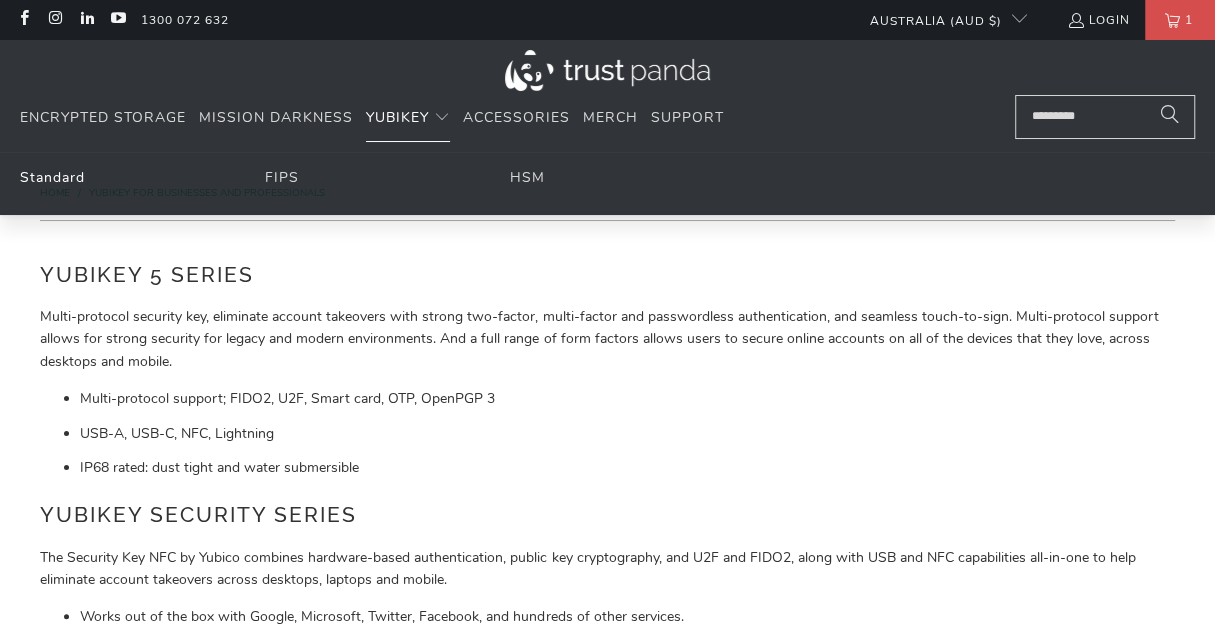 click on "Standard" at bounding box center [52, 177] 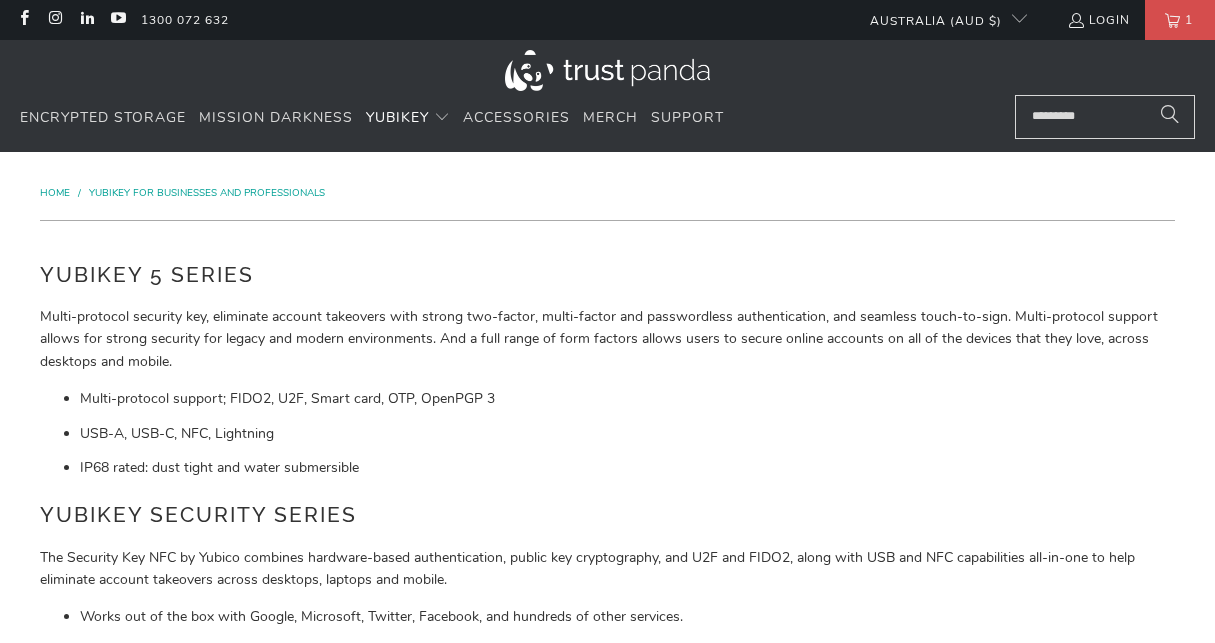 scroll, scrollTop: 0, scrollLeft: 0, axis: both 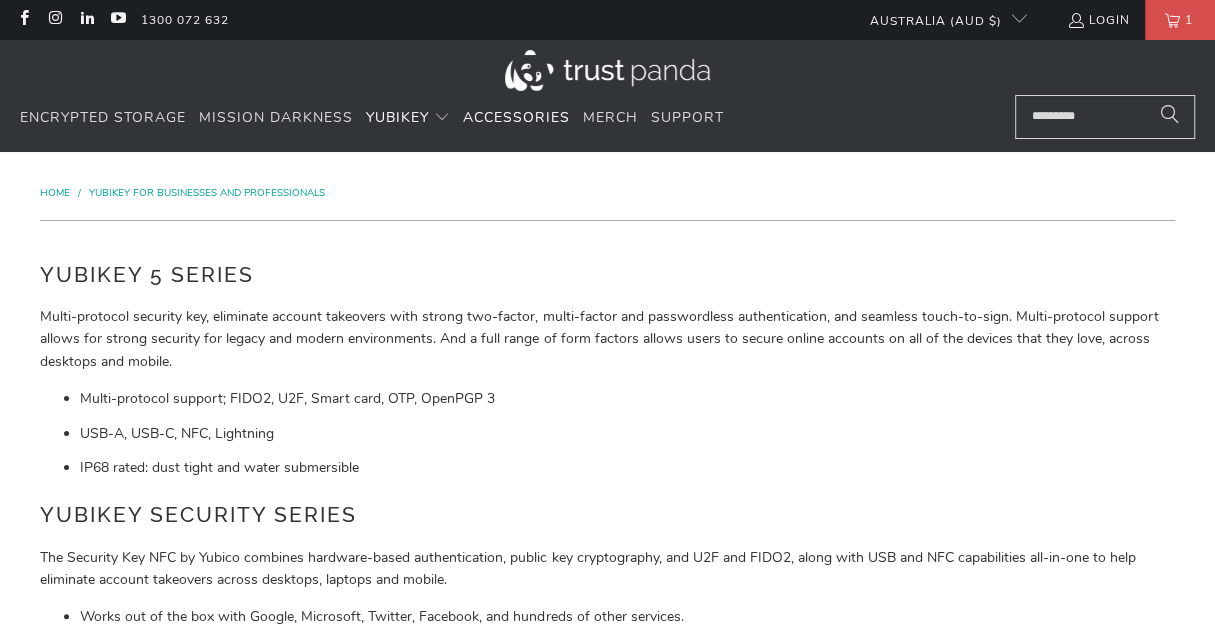 click on "Accessories" at bounding box center (516, 117) 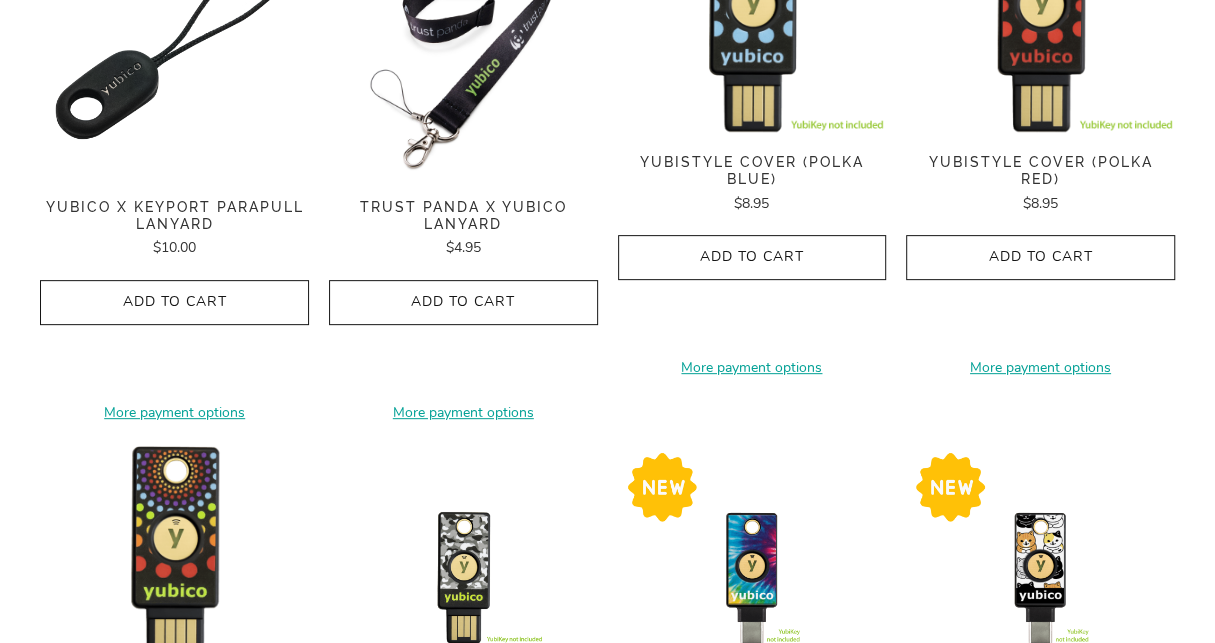 scroll, scrollTop: 333, scrollLeft: 0, axis: vertical 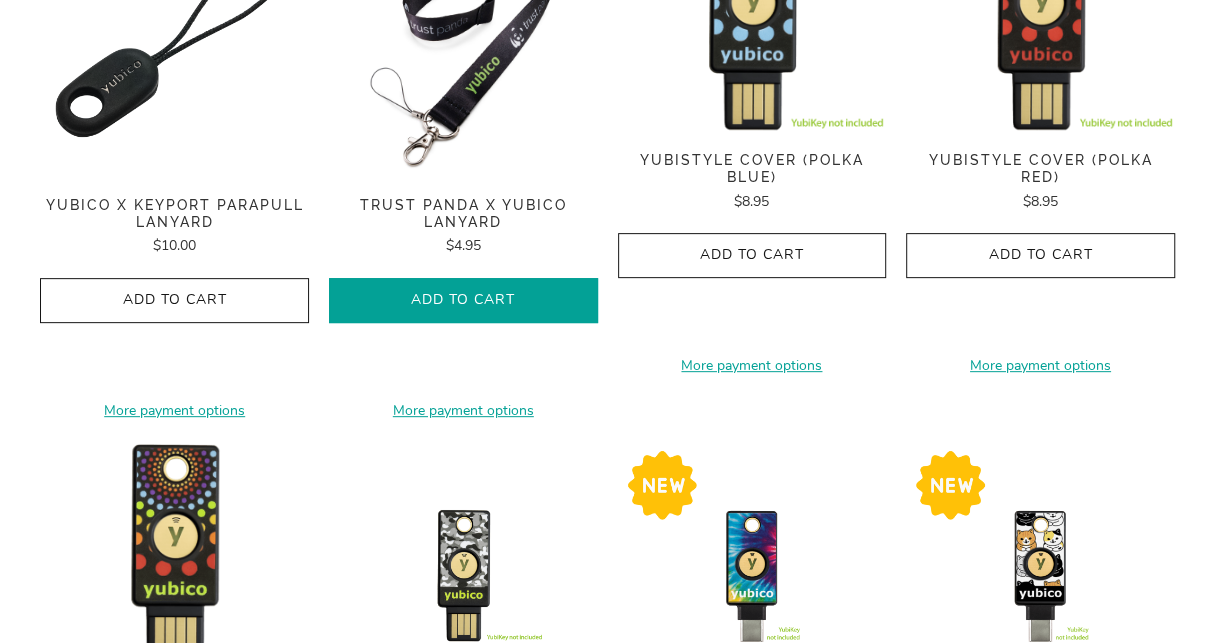 click 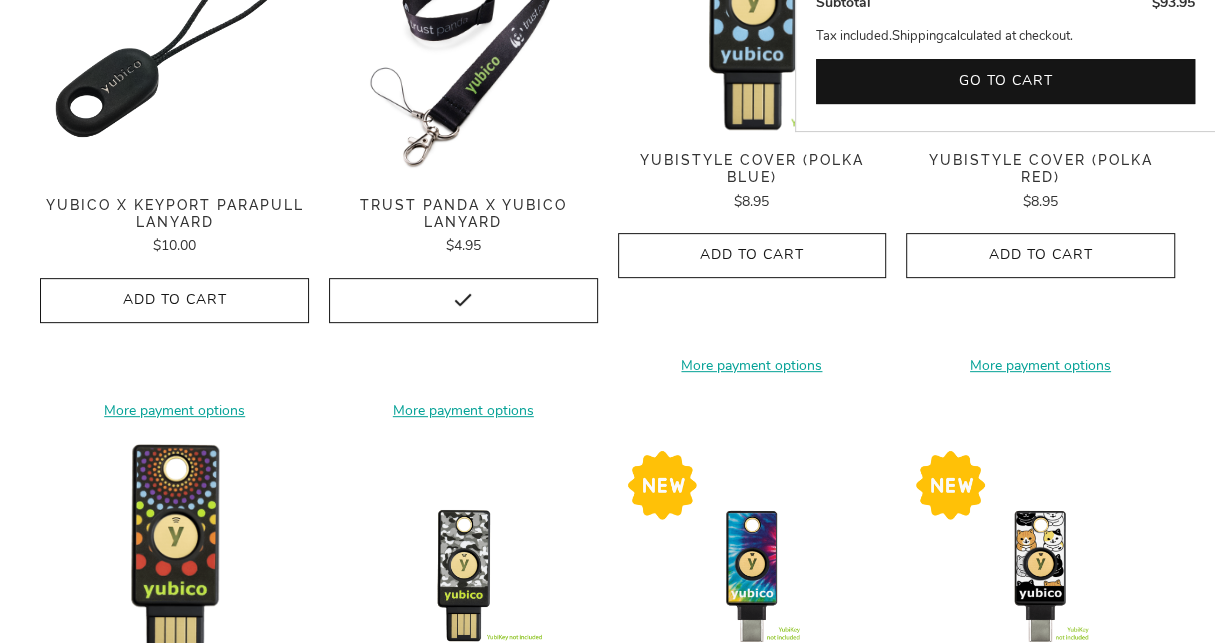 scroll, scrollTop: 0, scrollLeft: 0, axis: both 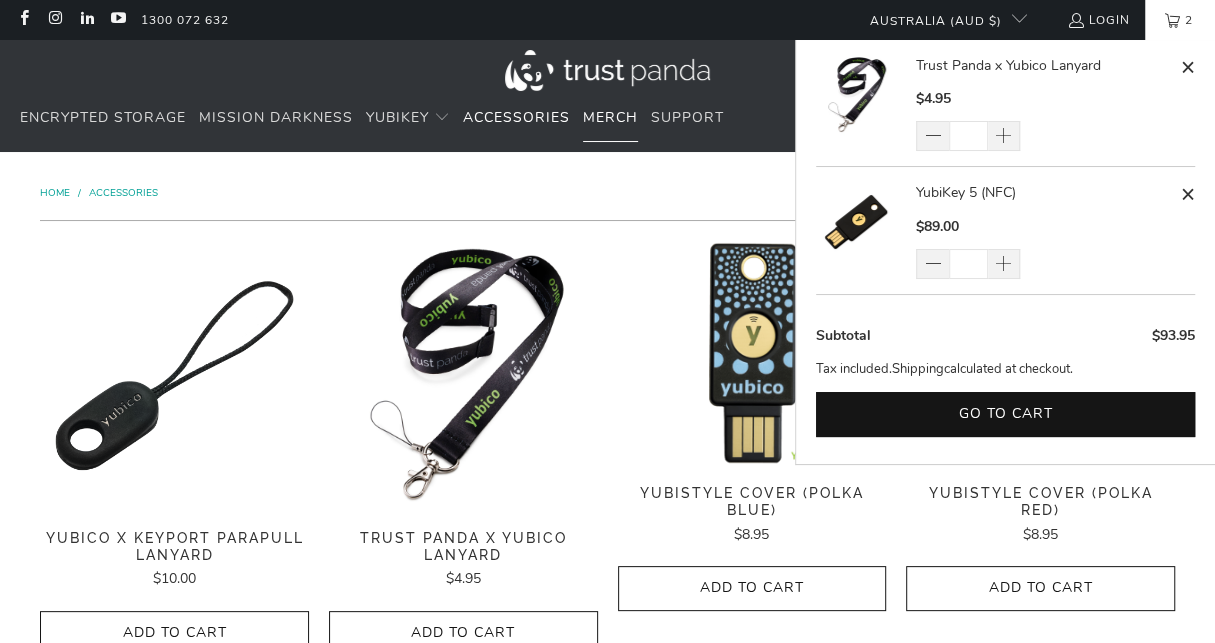 click on "Merch" at bounding box center [610, 117] 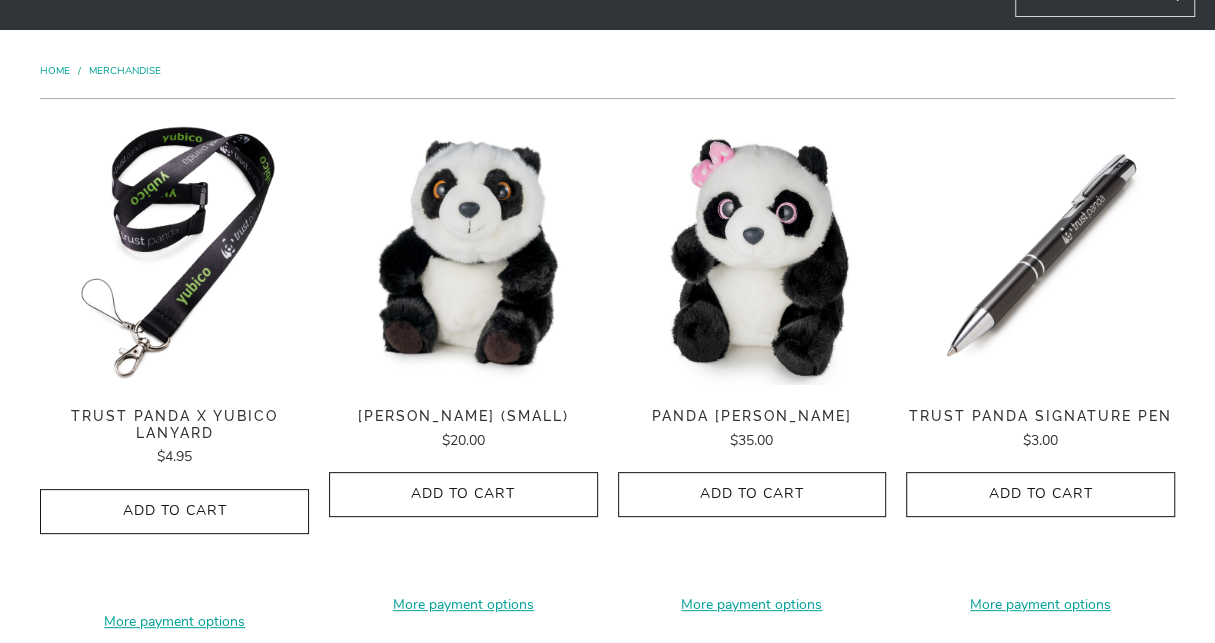 scroll, scrollTop: 0, scrollLeft: 0, axis: both 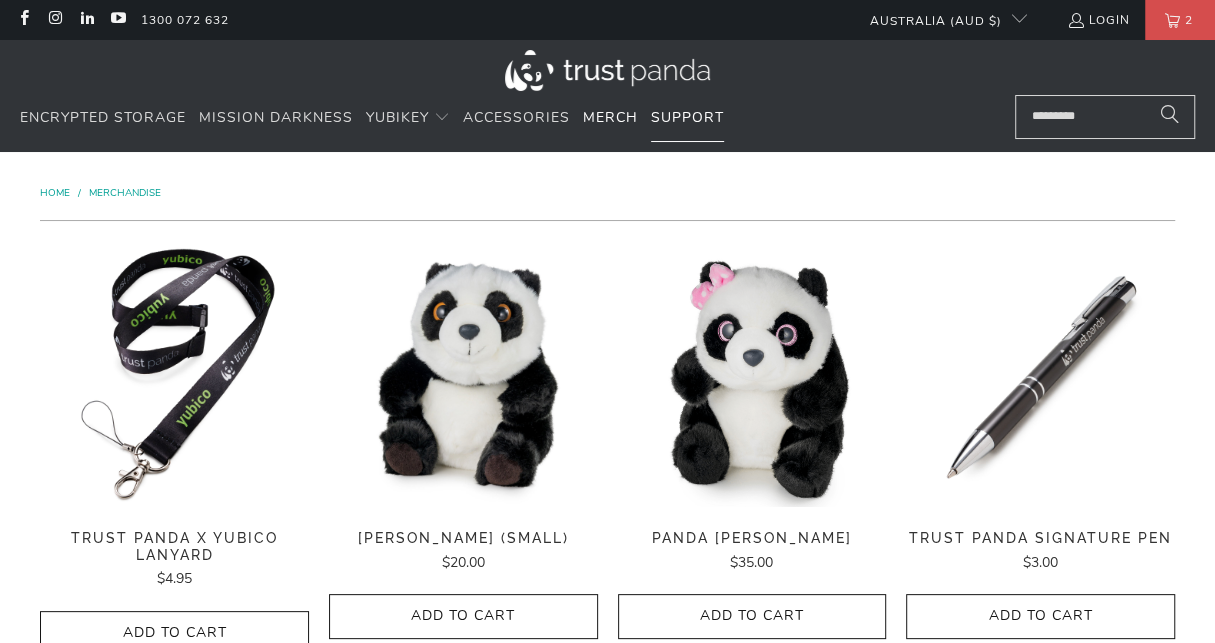 click on "Support" at bounding box center (687, 117) 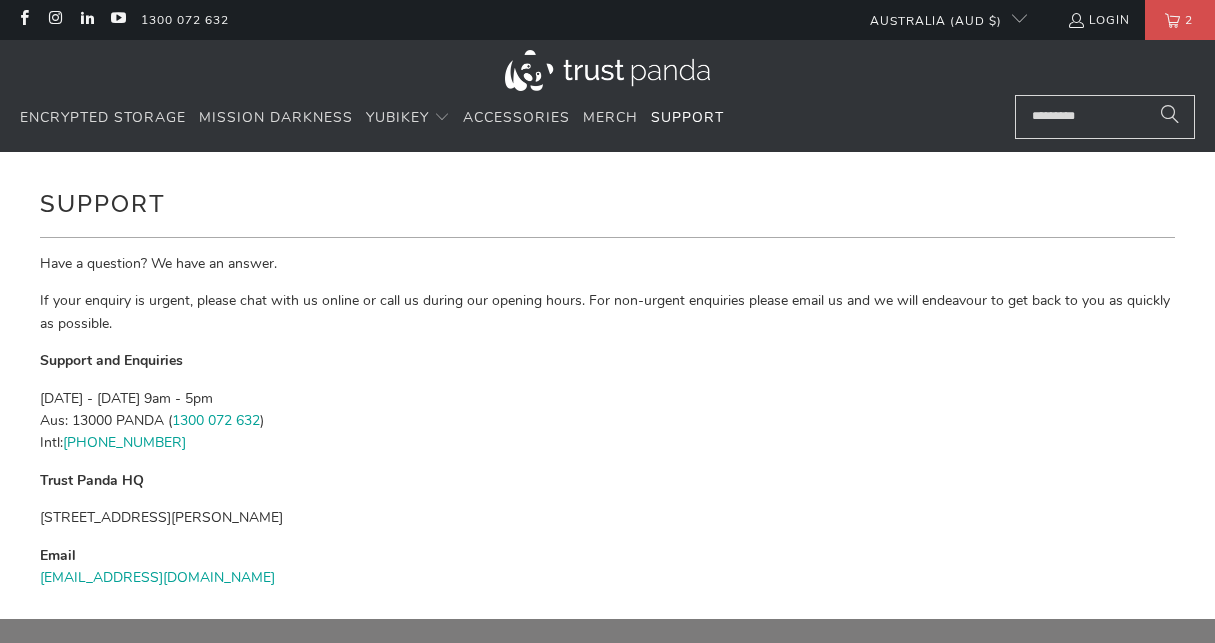 scroll, scrollTop: 0, scrollLeft: 0, axis: both 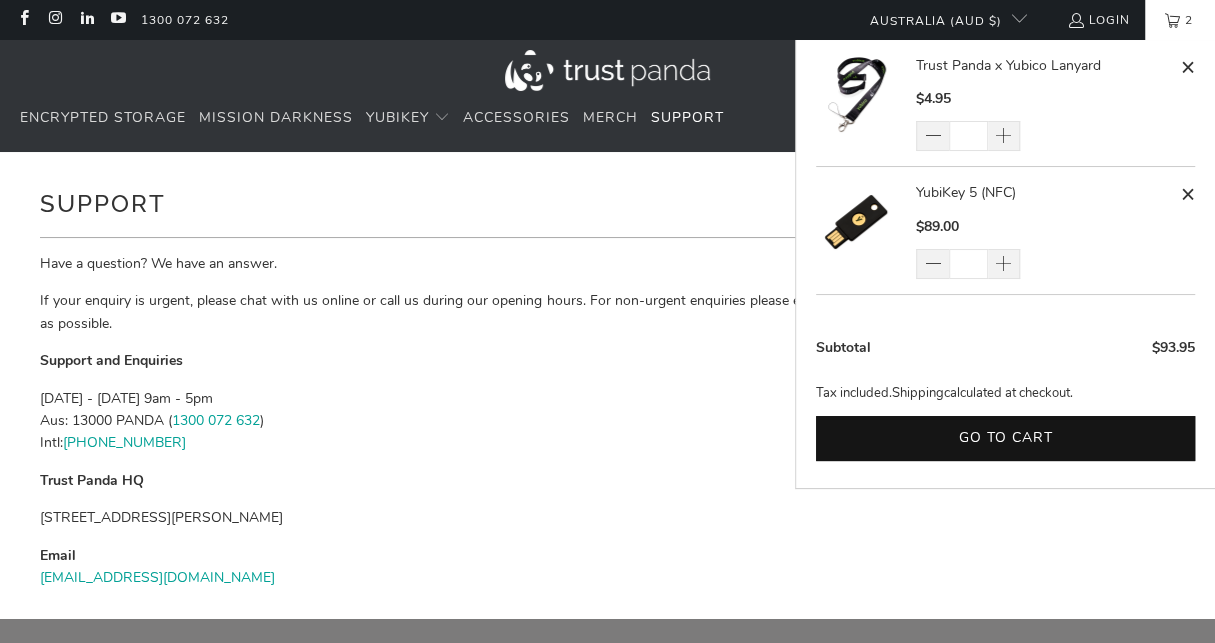 click on "2" at bounding box center [1189, 20] 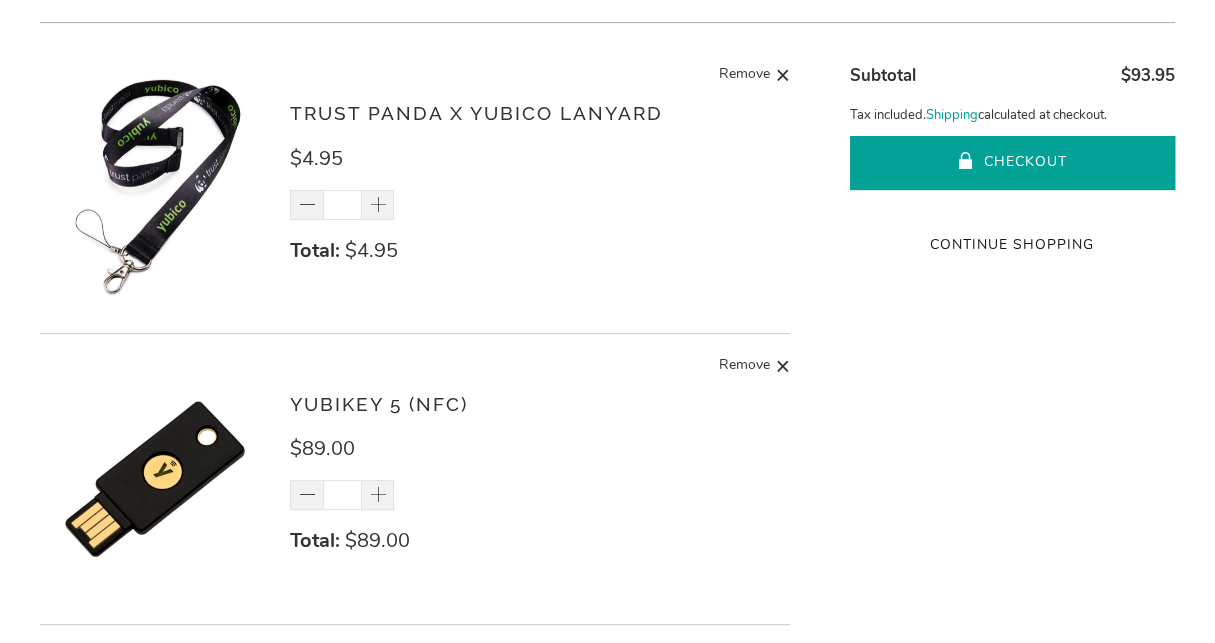 scroll, scrollTop: 166, scrollLeft: 0, axis: vertical 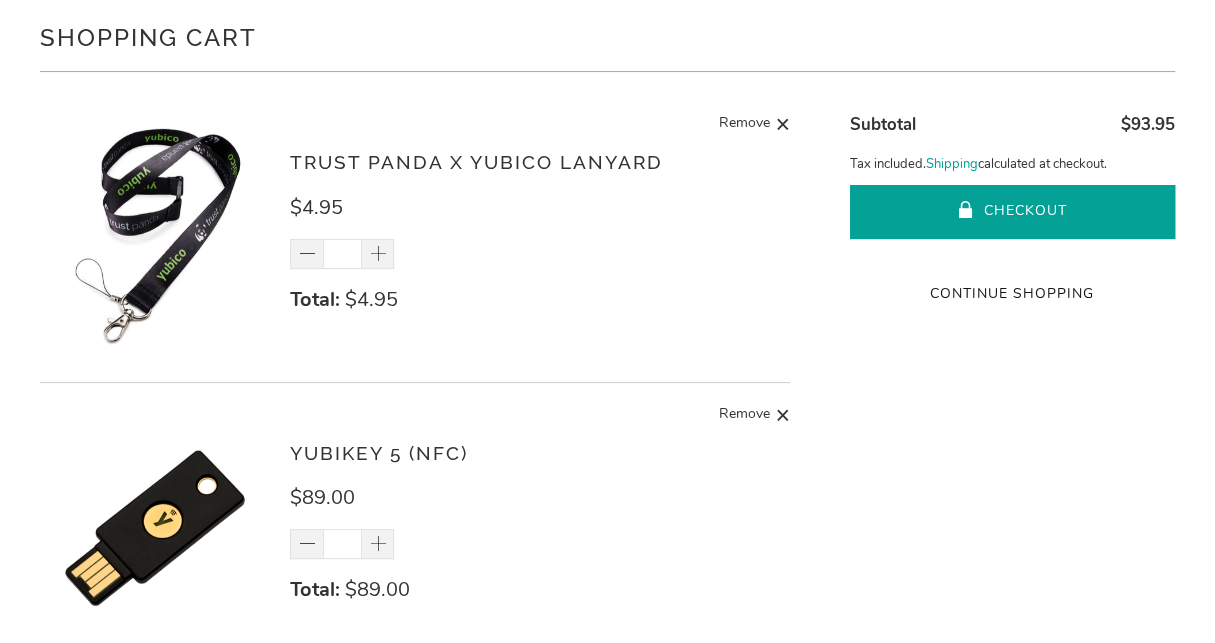 click on "Checkout" at bounding box center (1012, 212) 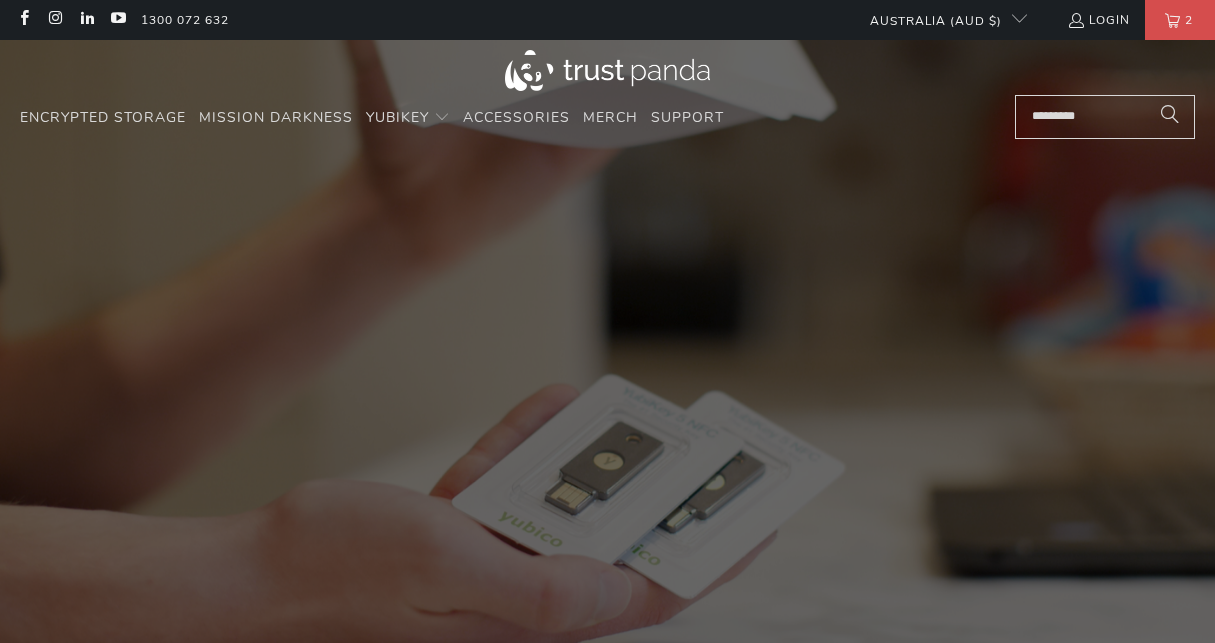 scroll, scrollTop: 0, scrollLeft: 0, axis: both 